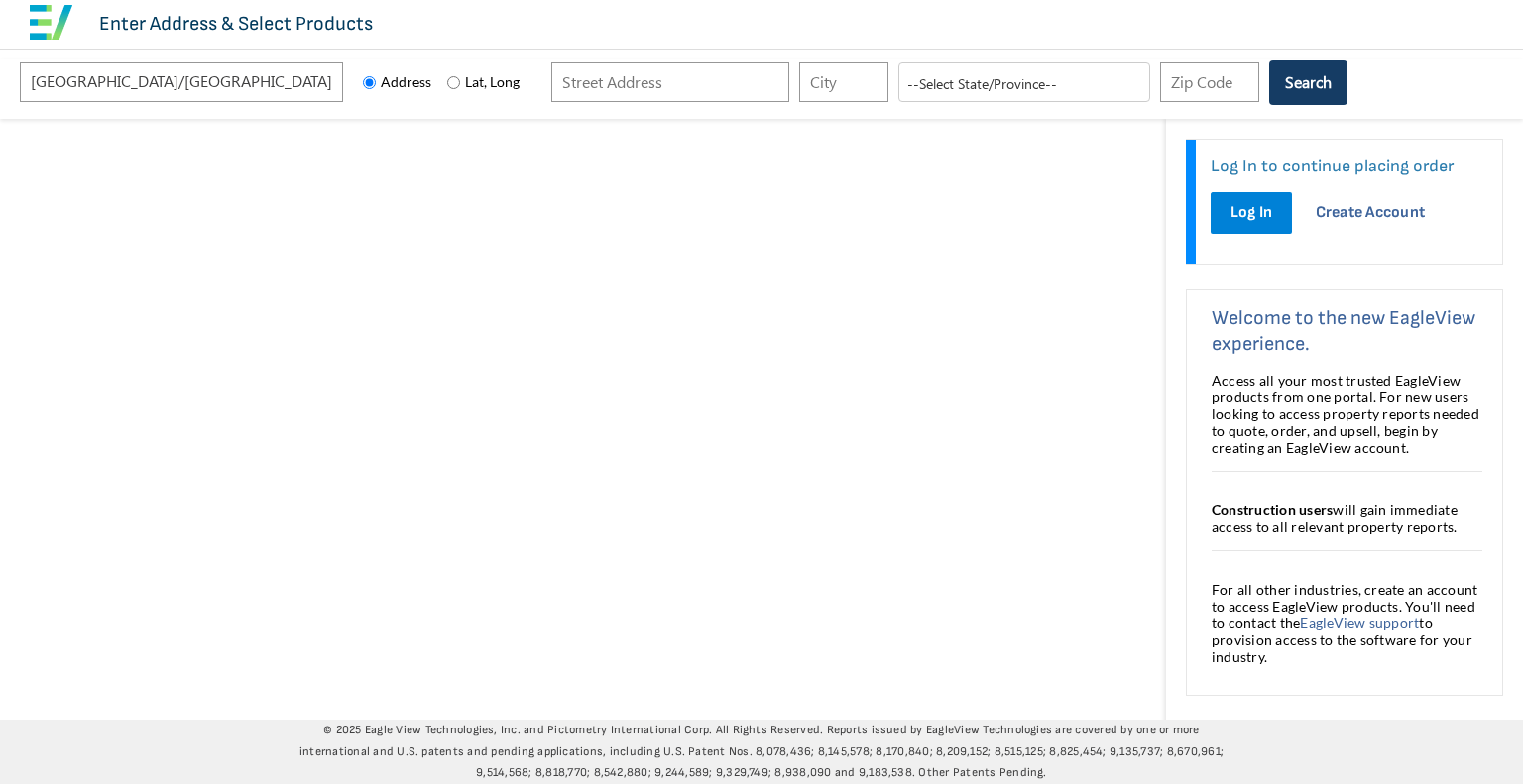 scroll, scrollTop: 0, scrollLeft: 0, axis: both 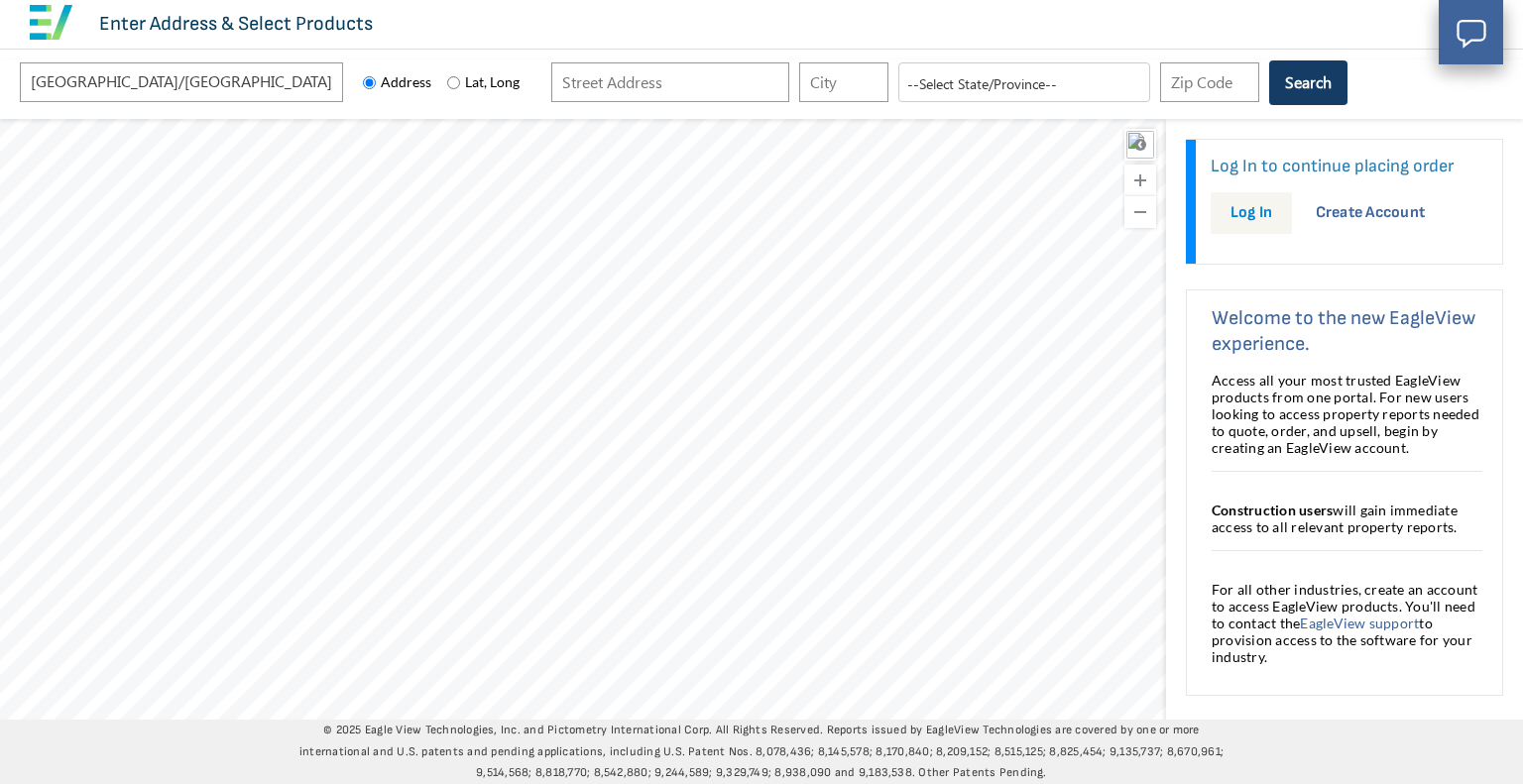 click on "Log In" at bounding box center (1251, 212) 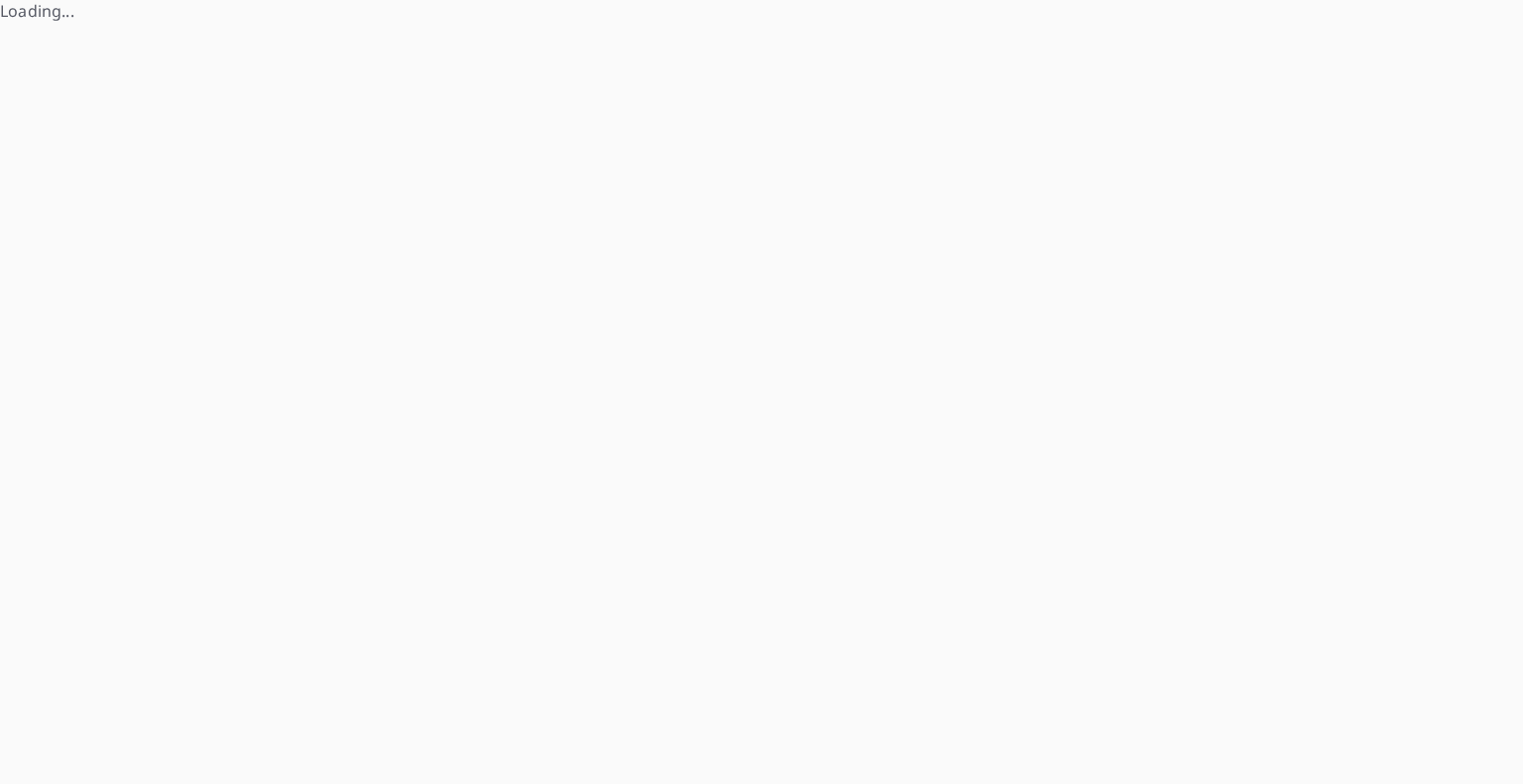 scroll, scrollTop: 0, scrollLeft: 0, axis: both 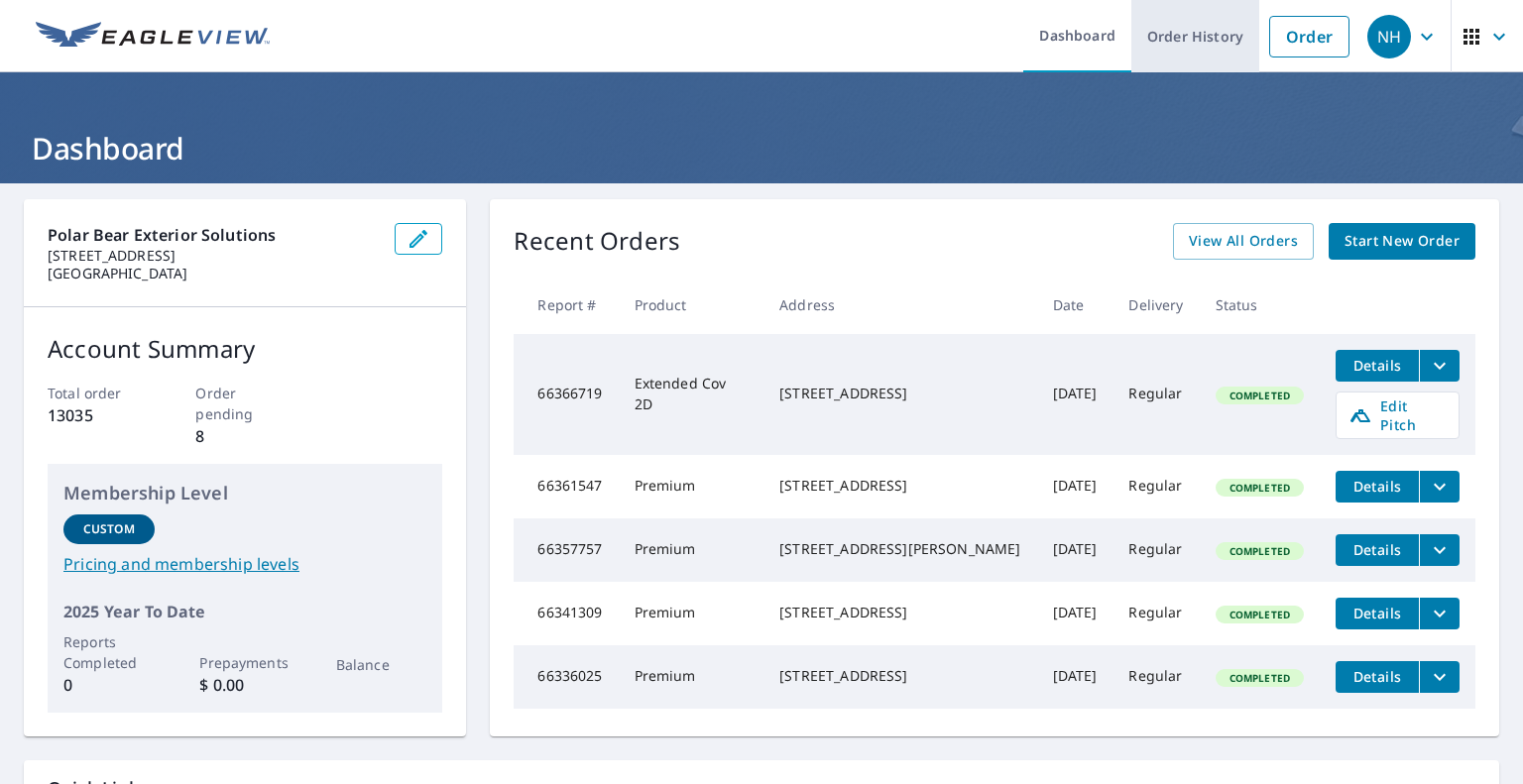 click on "Order History" at bounding box center (1195, 36) 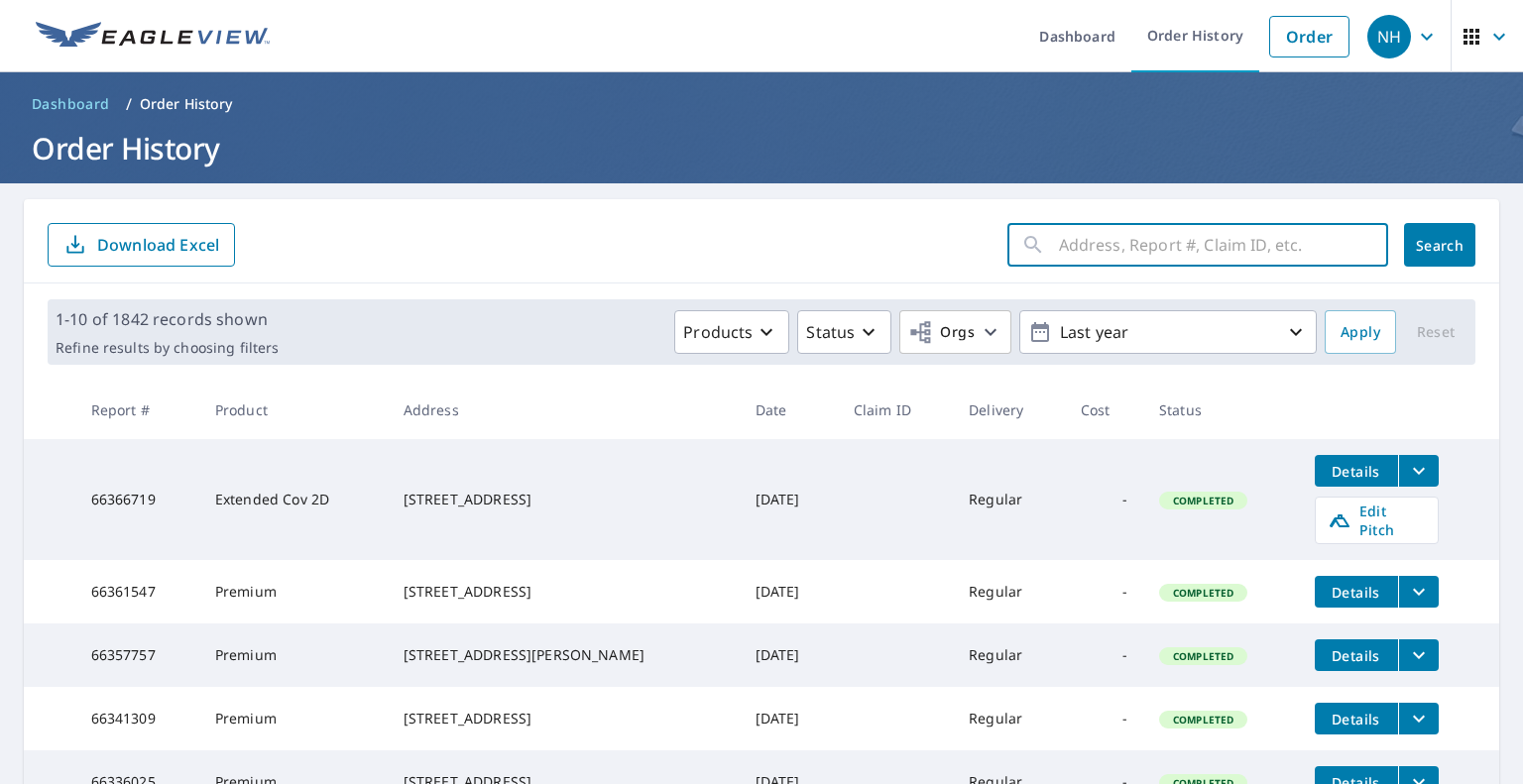 click at bounding box center (1224, 245) 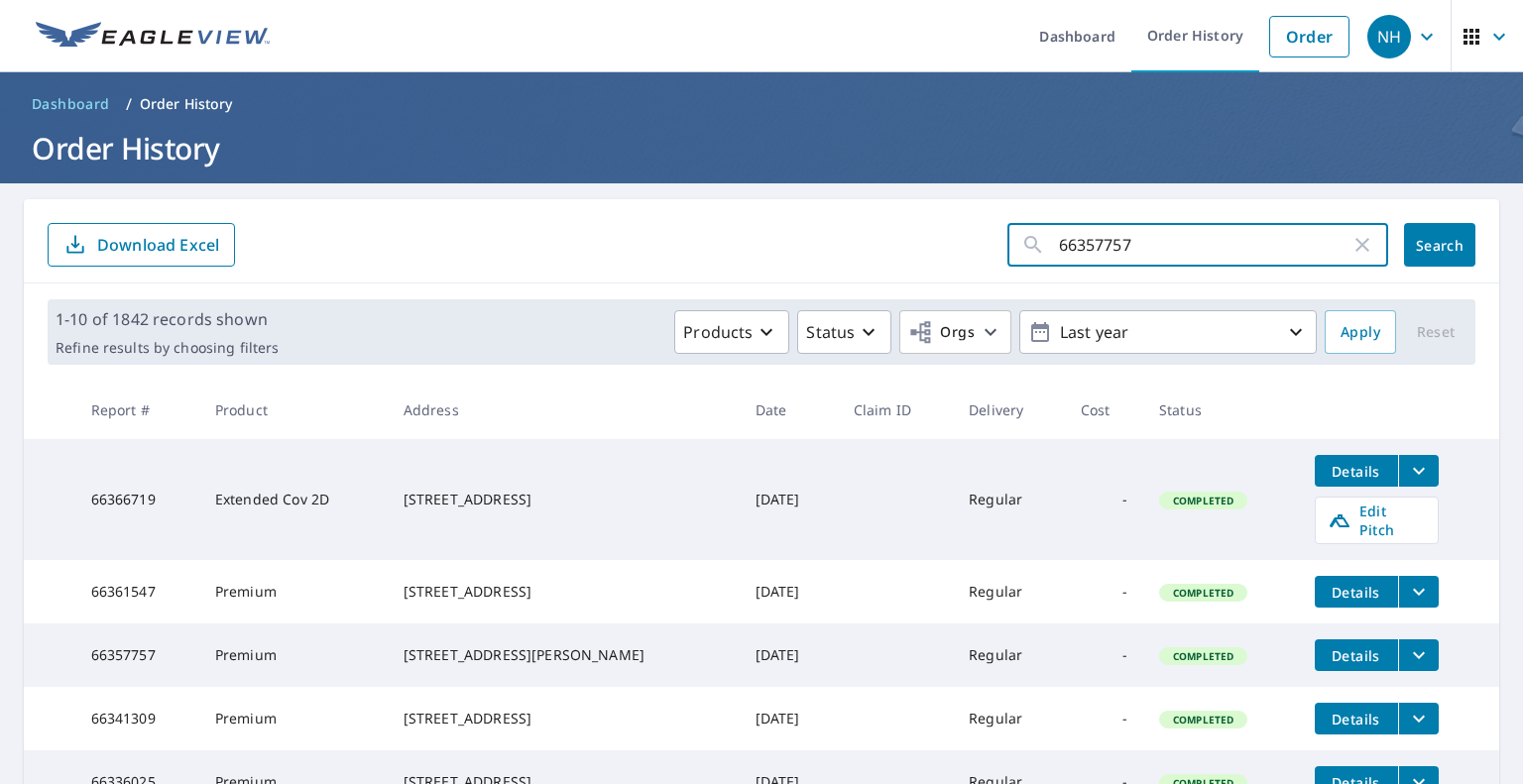 type on "66357757" 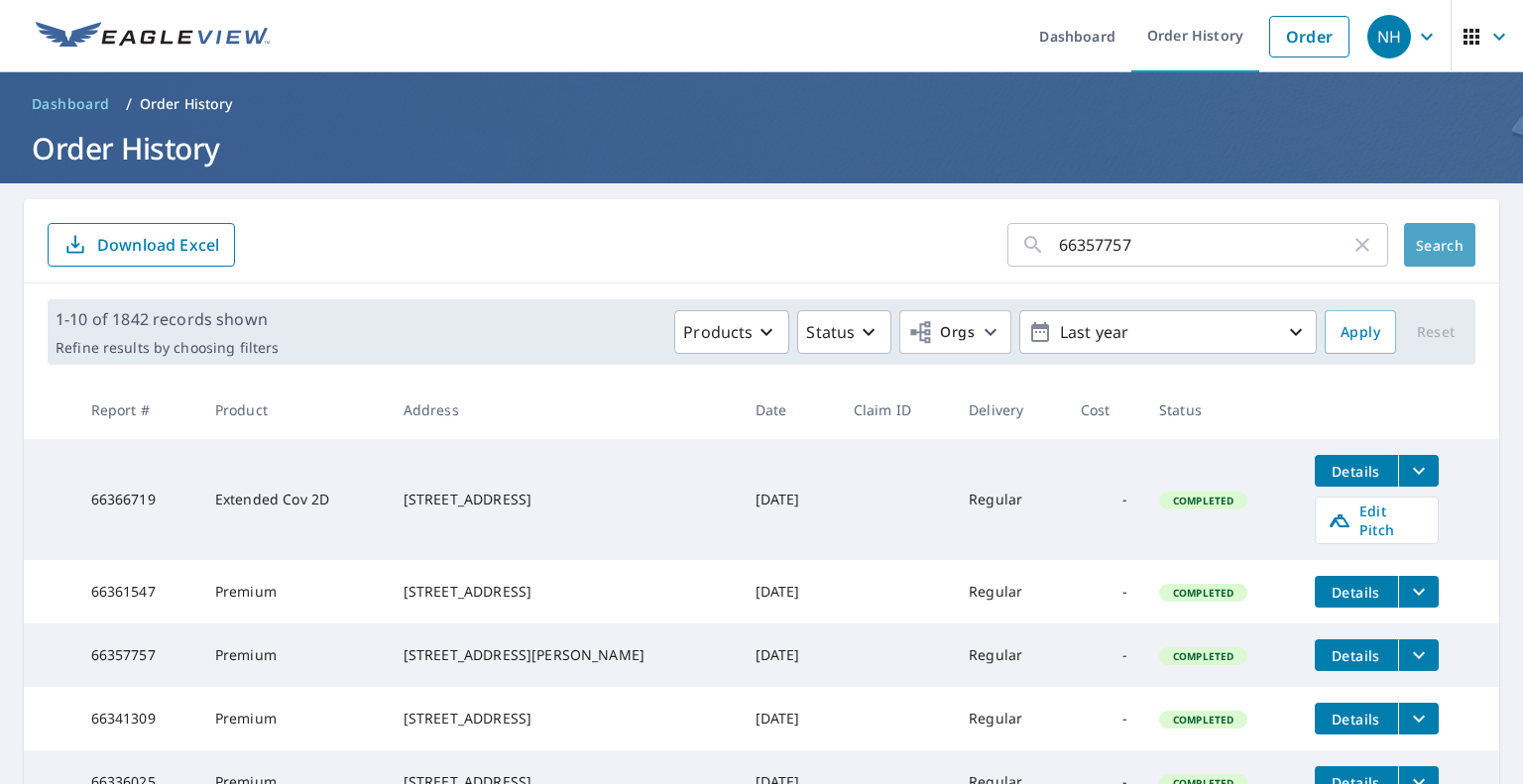 click on "Search" at bounding box center (1440, 245) 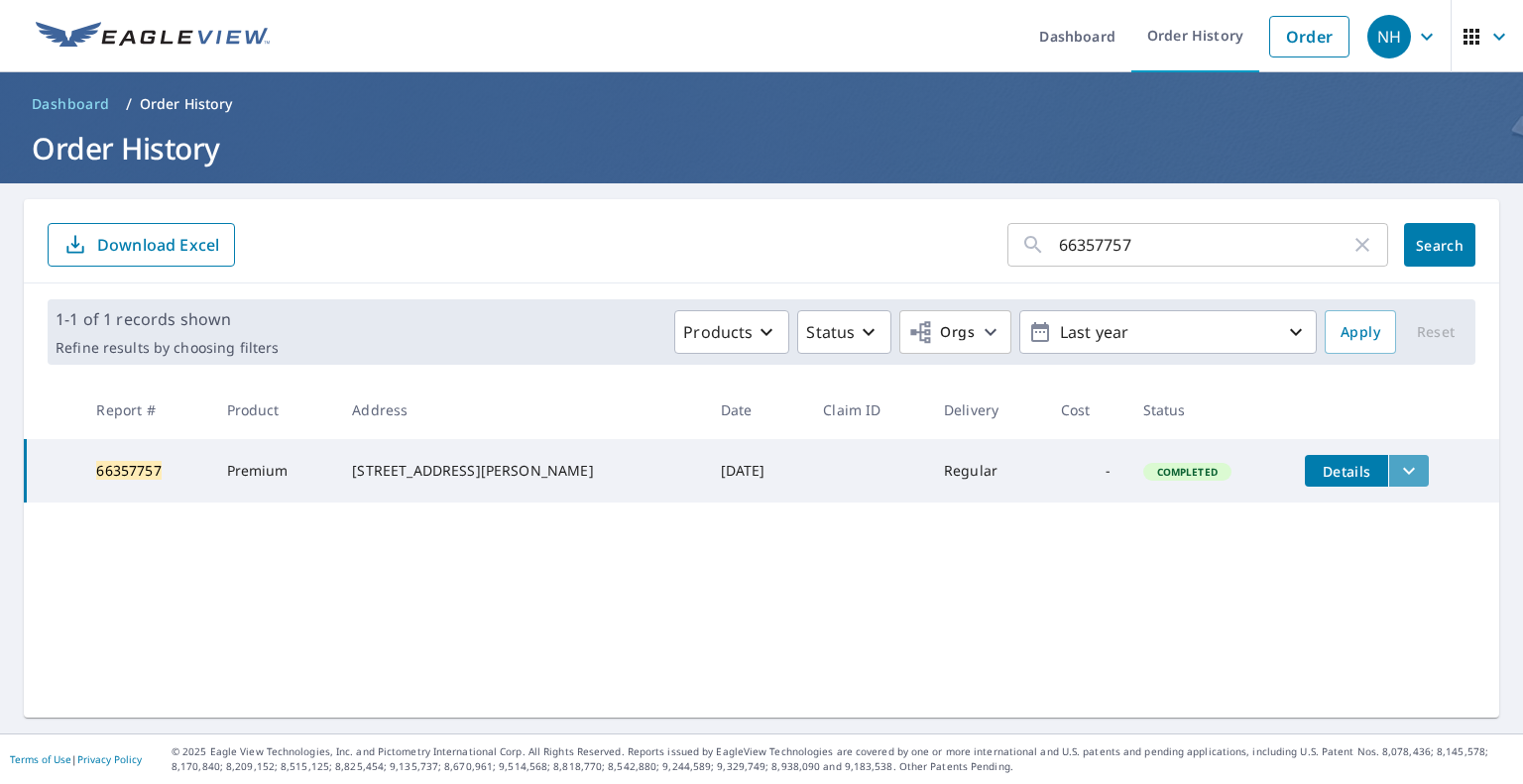 click at bounding box center (1408, 471) 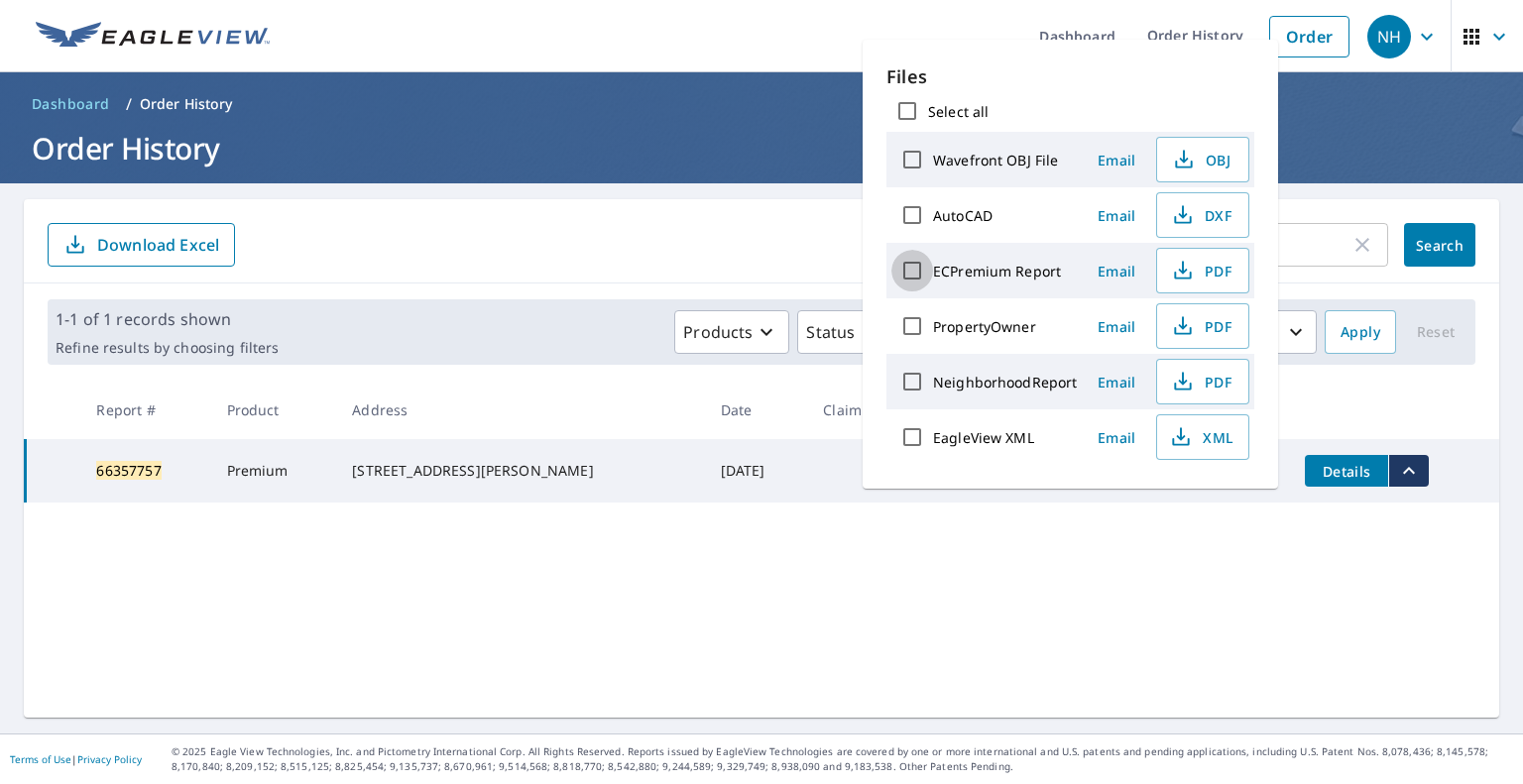 click on "ECPremium Report" at bounding box center (912, 271) 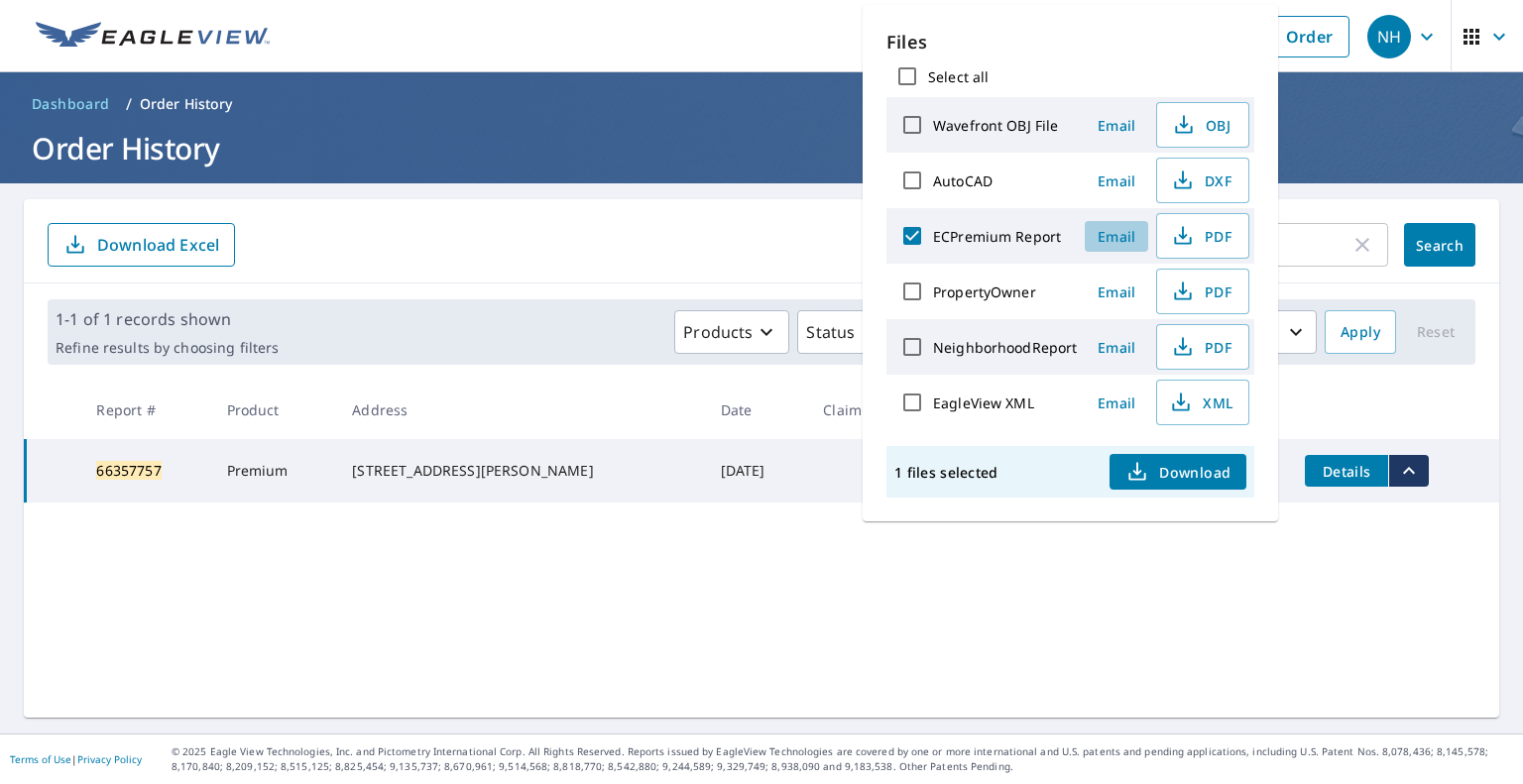 click on "Email" at bounding box center (1116, 236) 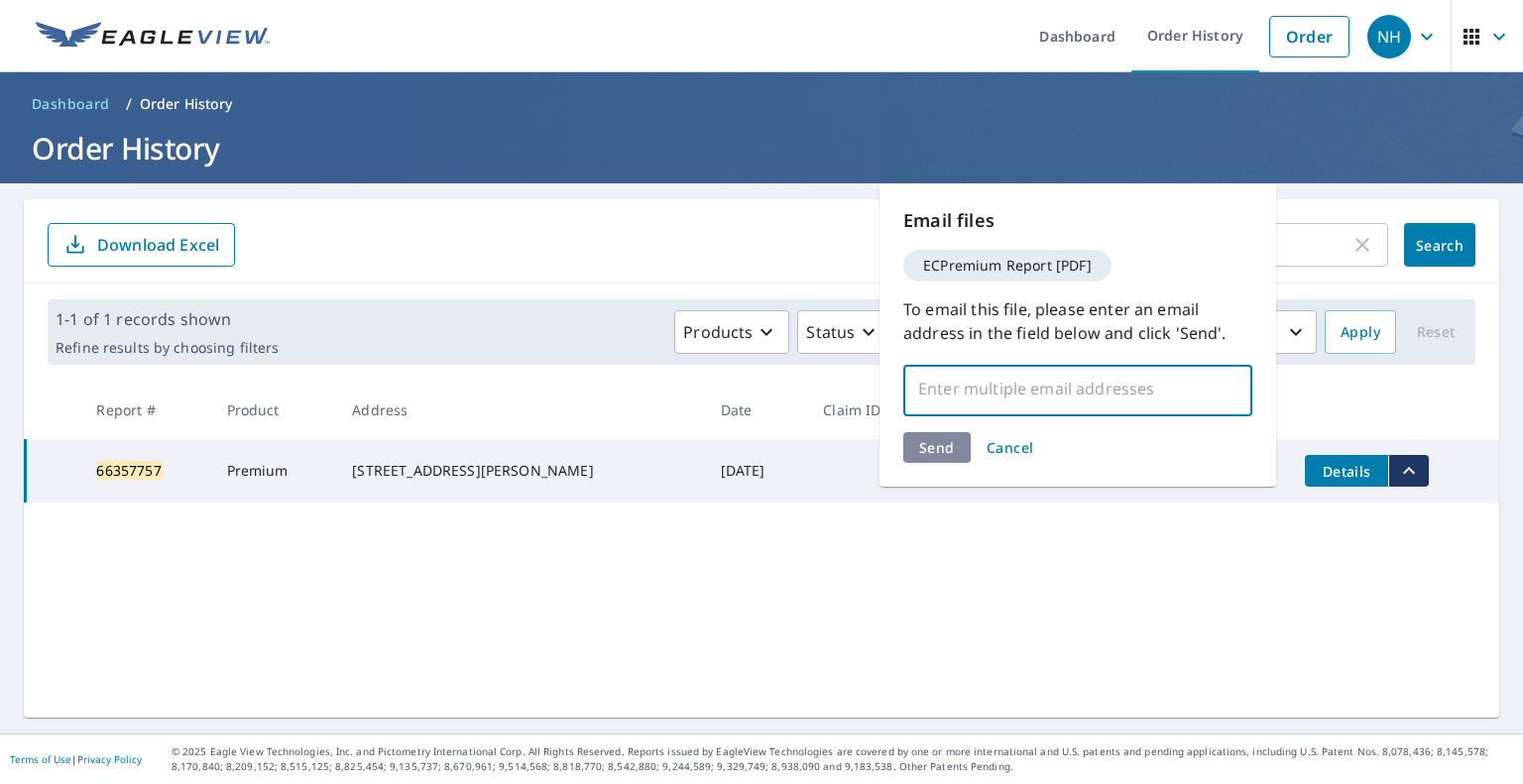 paste on "[PERSON_NAME] <[EMAIL_ADDRESS][DOMAIN_NAME]>" 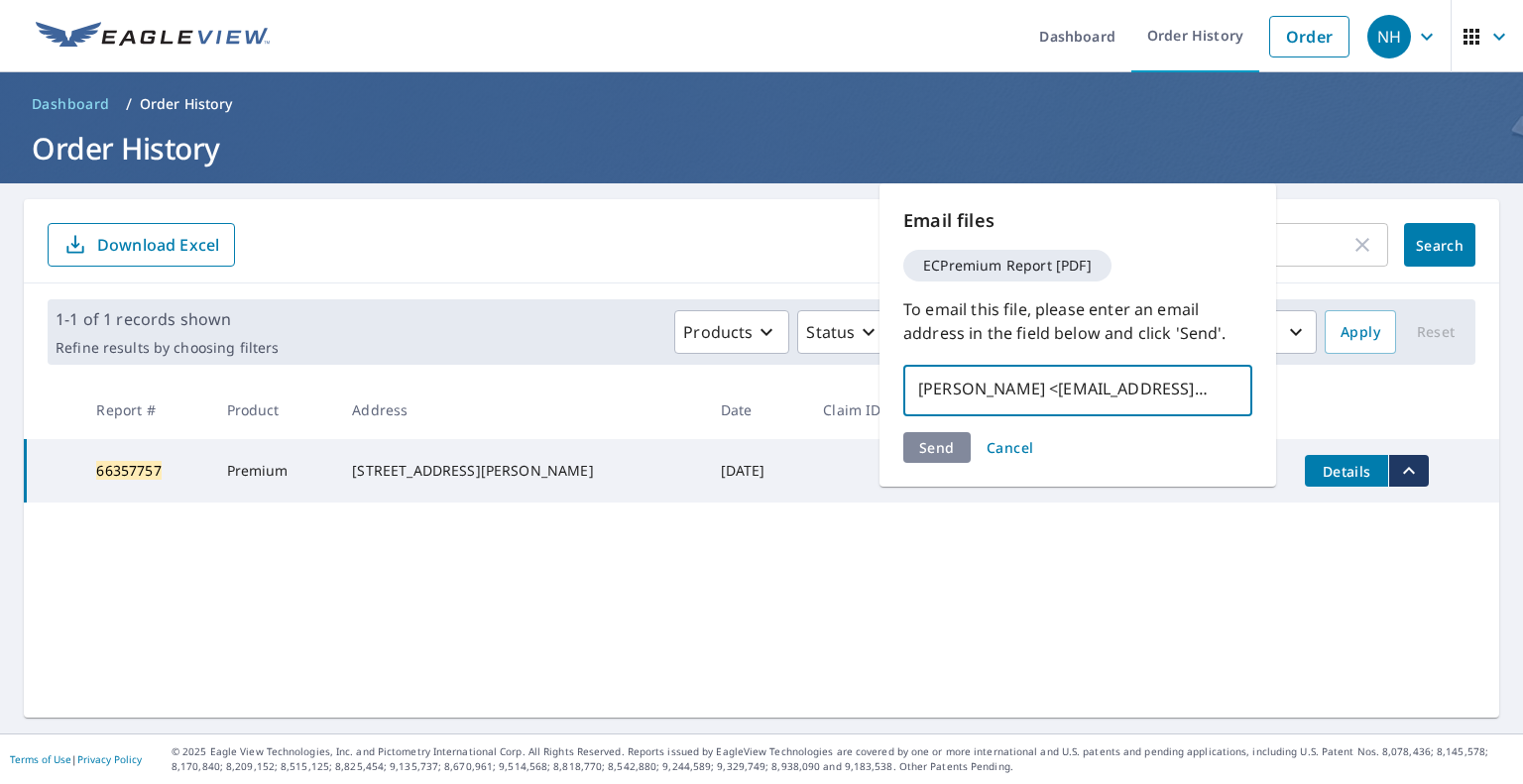 scroll, scrollTop: 0, scrollLeft: 64, axis: horizontal 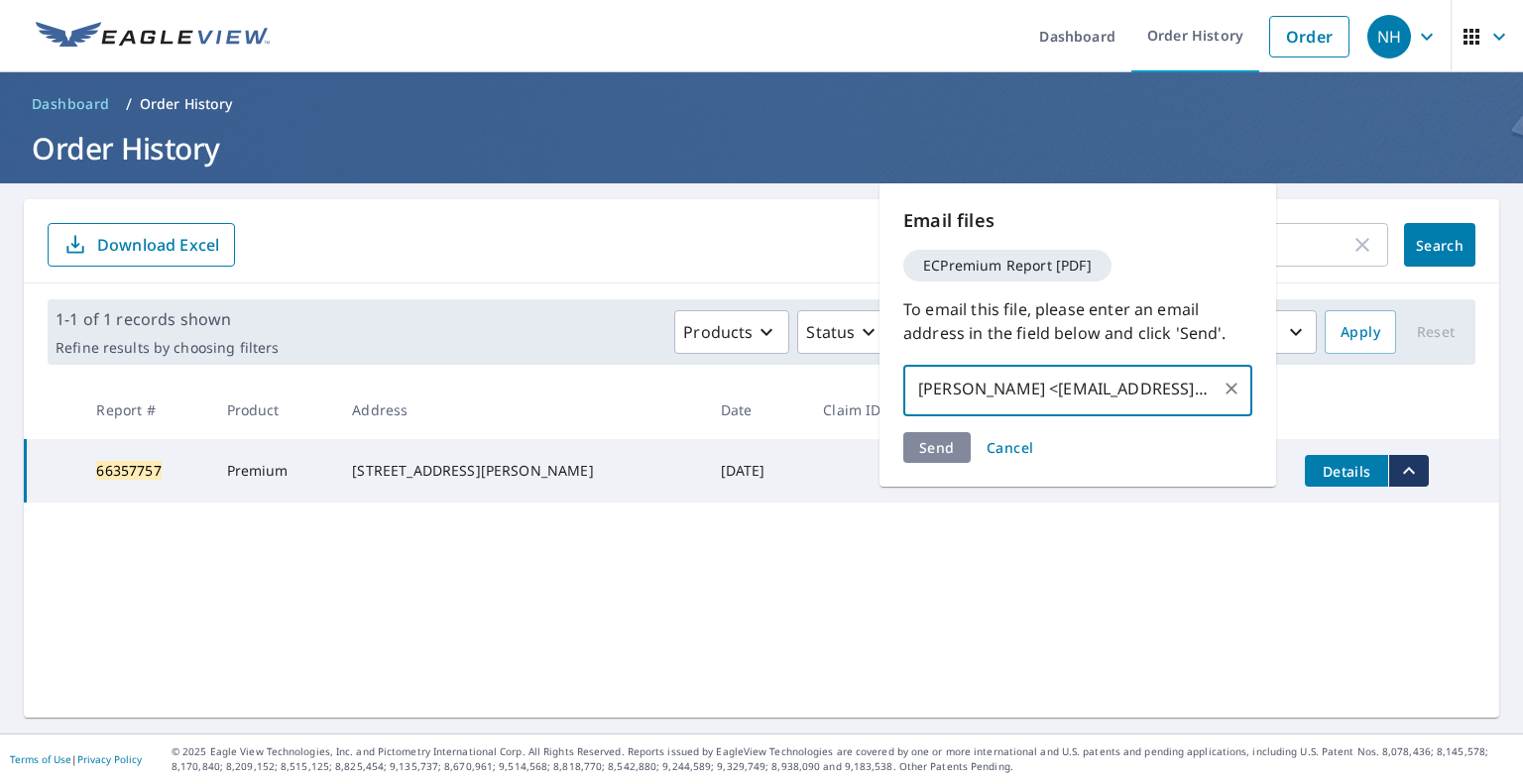drag, startPoint x: 964, startPoint y: 385, endPoint x: 908, endPoint y: 360, distance: 61.326992 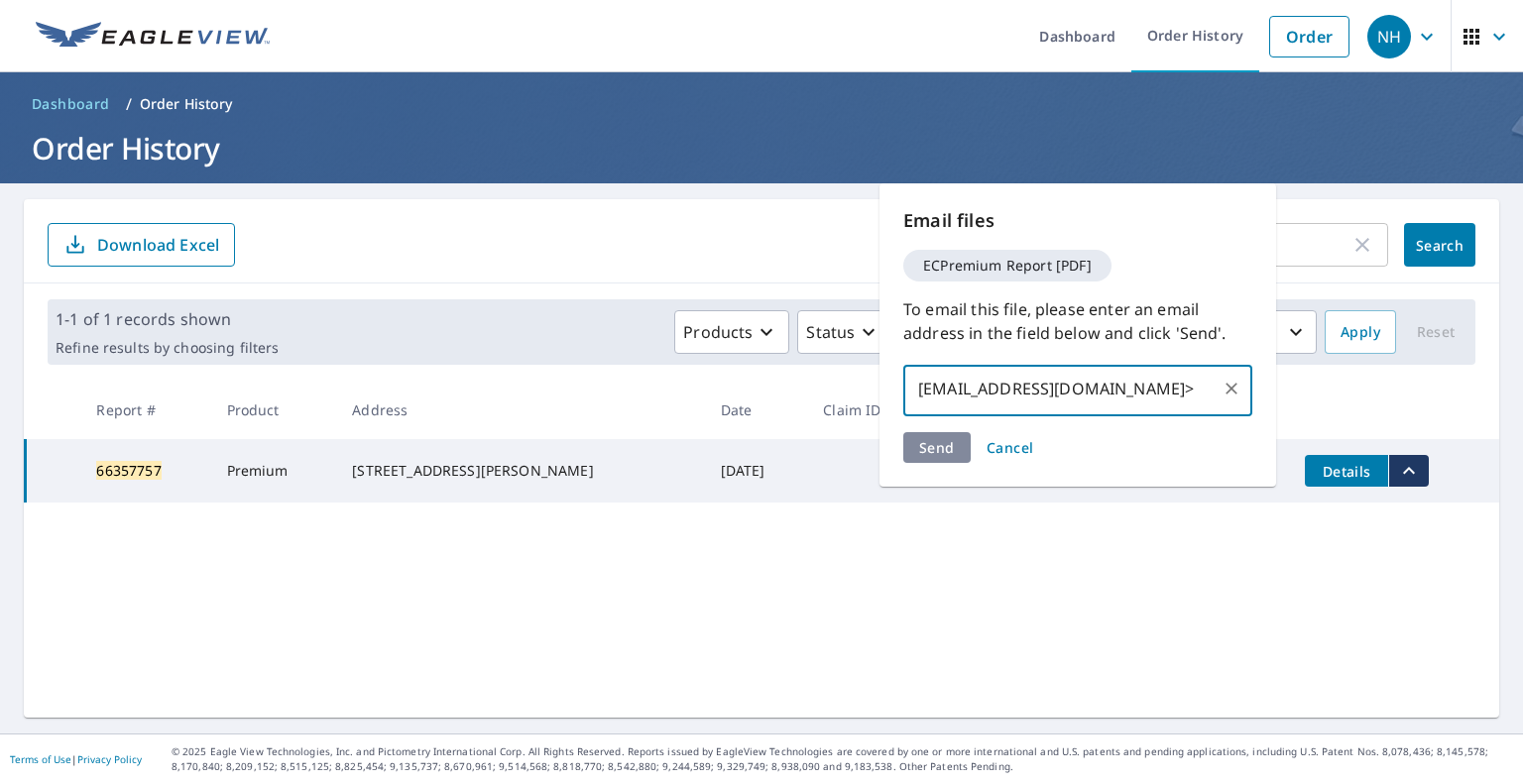 click on "[EMAIL_ADDRESS][DOMAIN_NAME]>" at bounding box center (1063, 389) 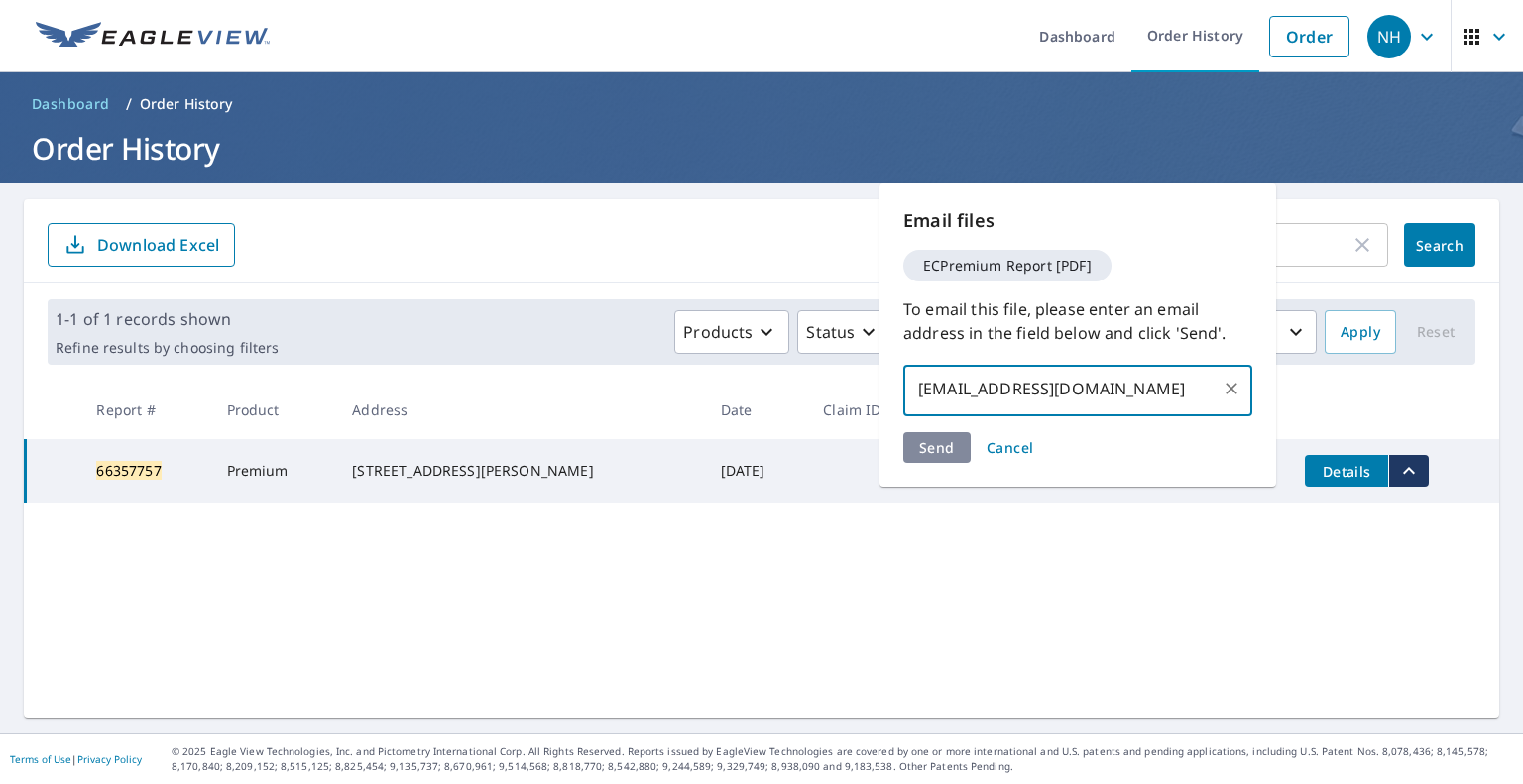 click on "[EMAIL_ADDRESS][DOMAIN_NAME]" at bounding box center (1063, 389) 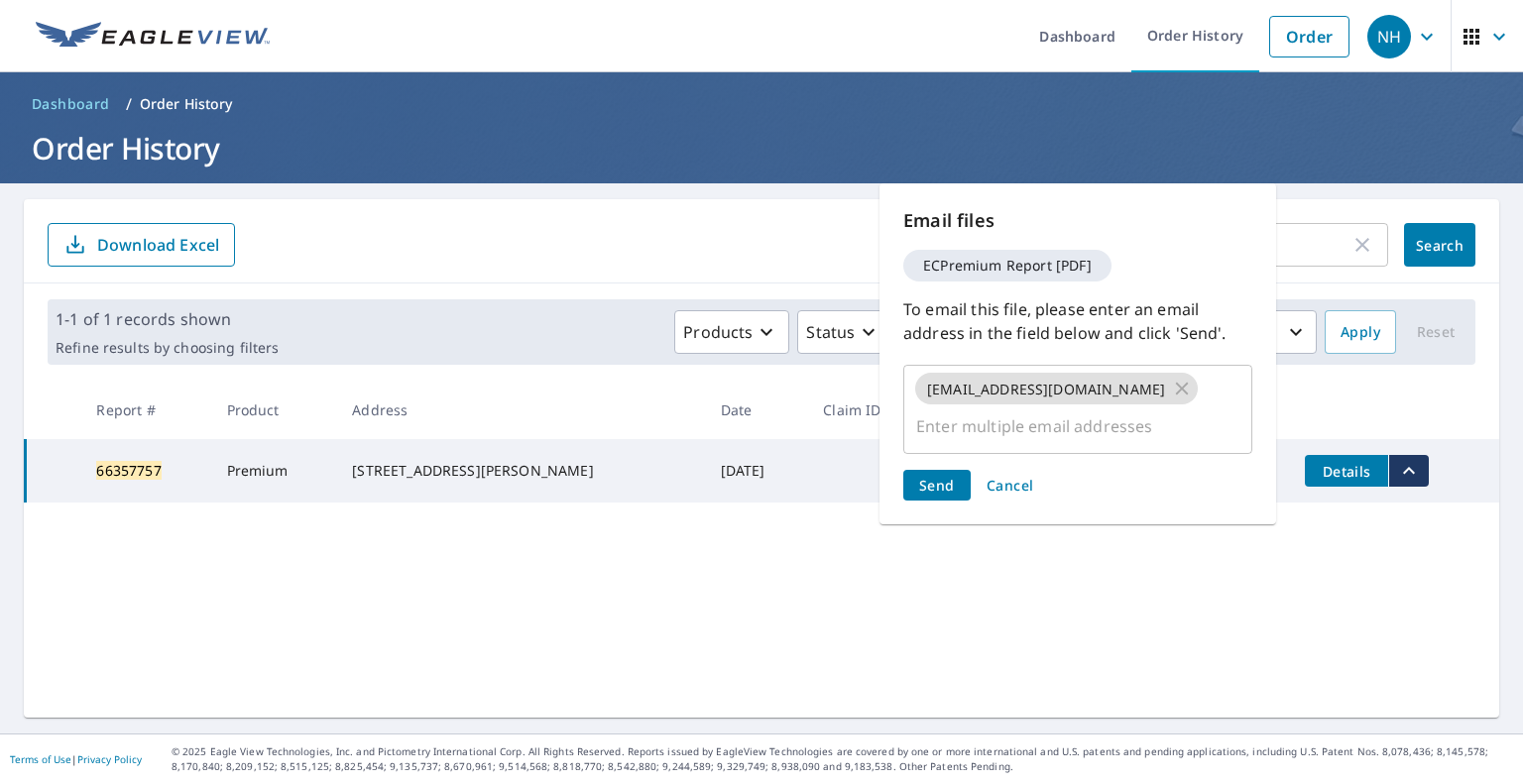 click on "Send Cancel" at bounding box center [1078, 485] 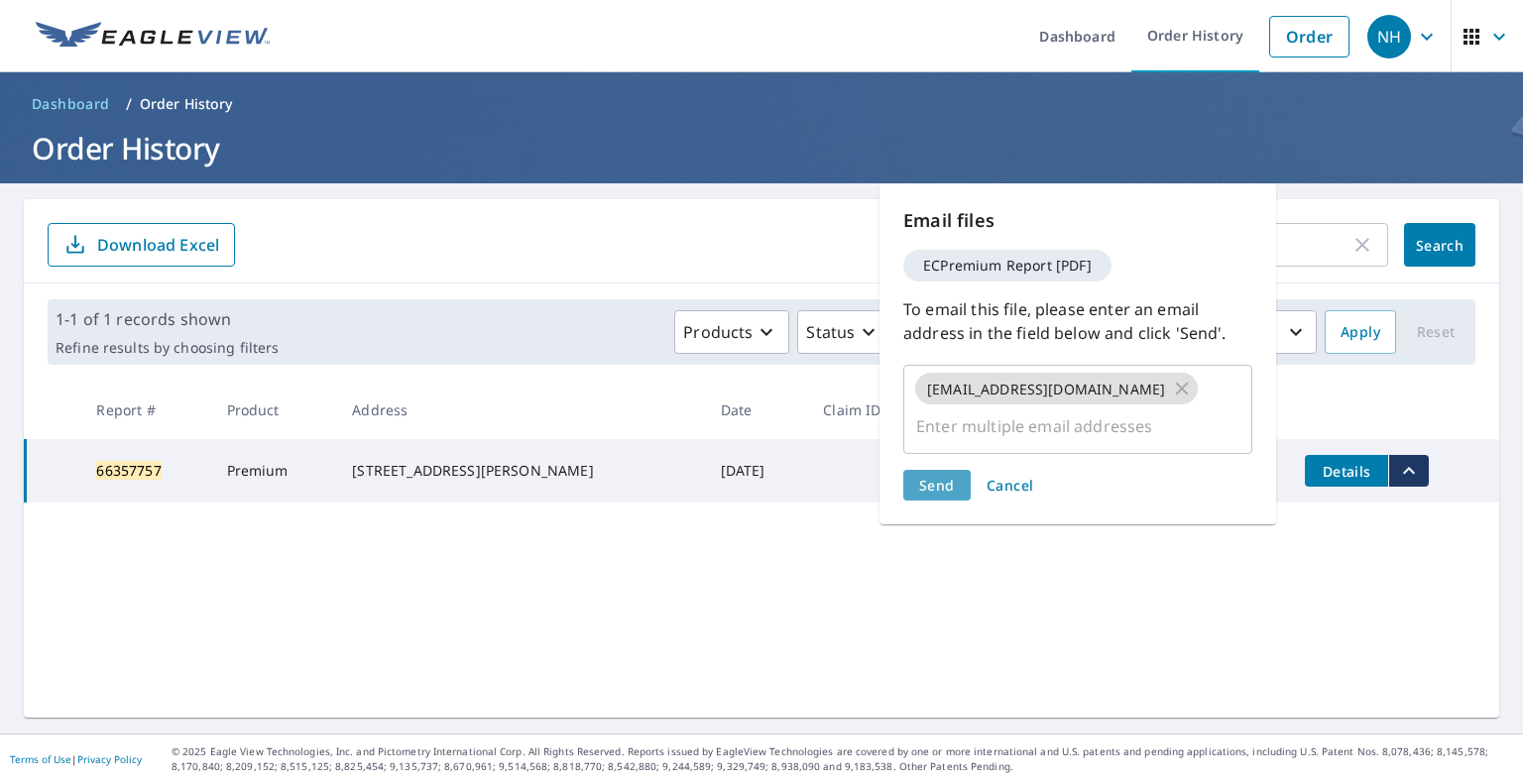 click on "Send" at bounding box center [937, 485] 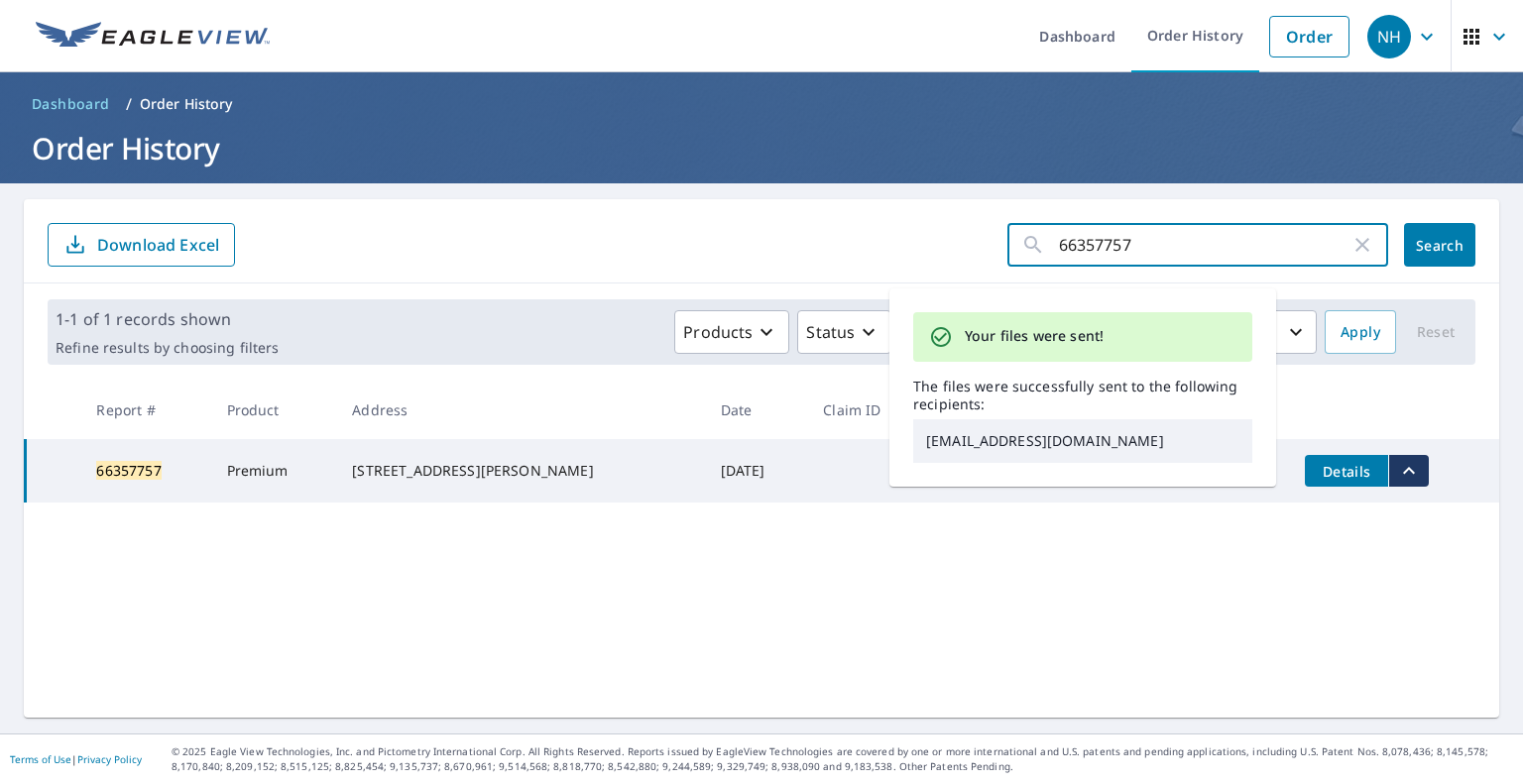drag, startPoint x: 1130, startPoint y: 246, endPoint x: 1014, endPoint y: 257, distance: 116.52038 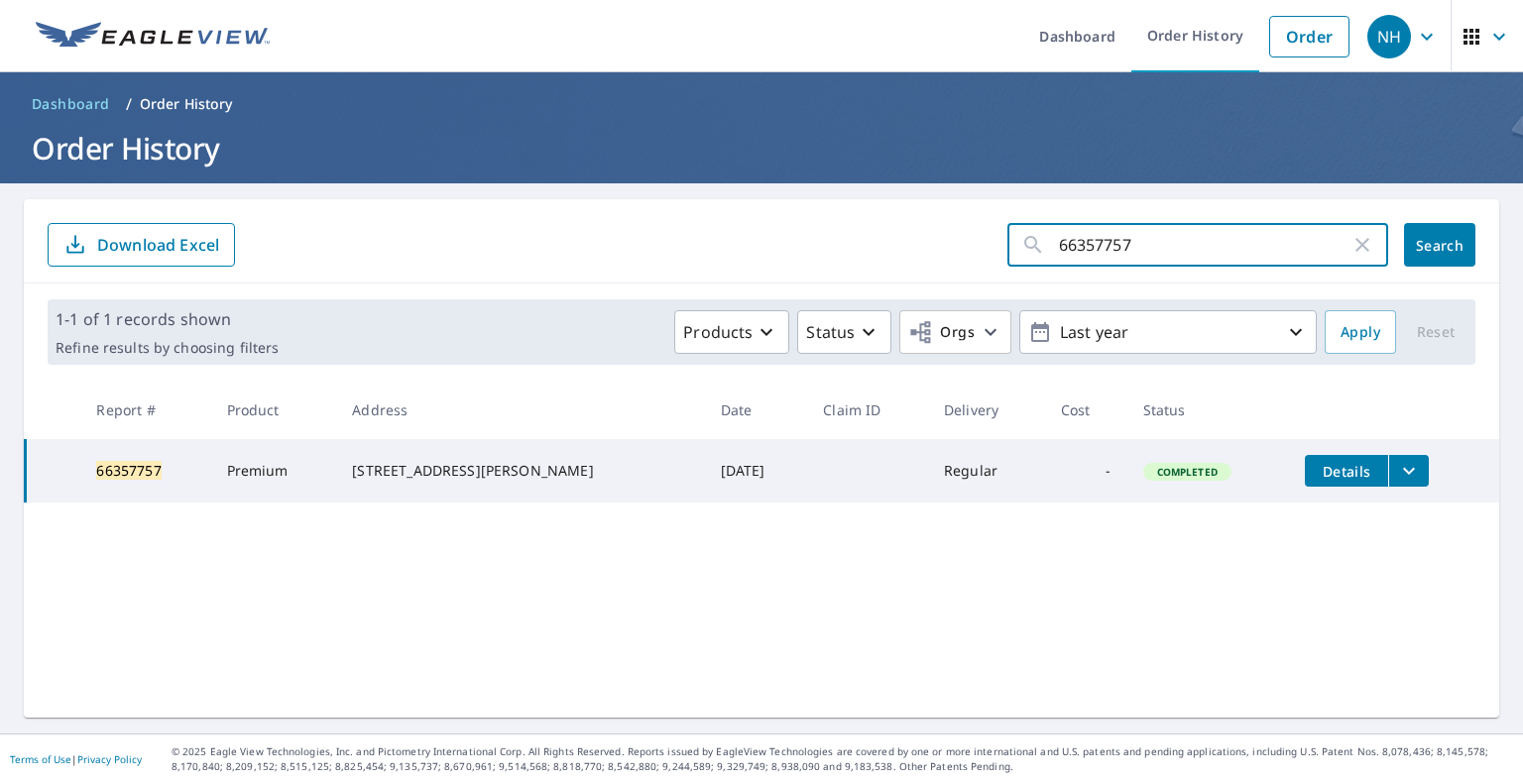 click on "66357757" at bounding box center [1205, 245] 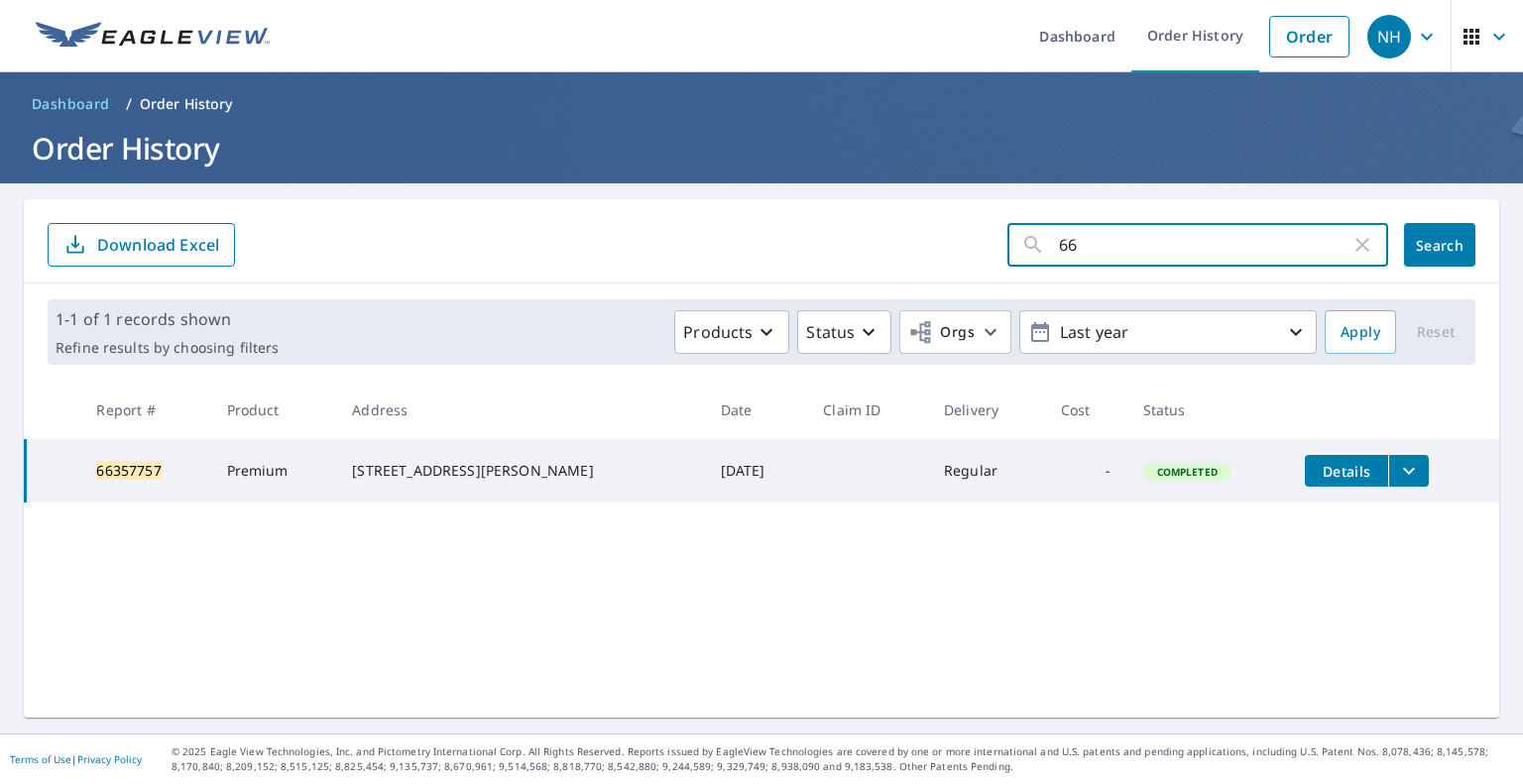 type on "6" 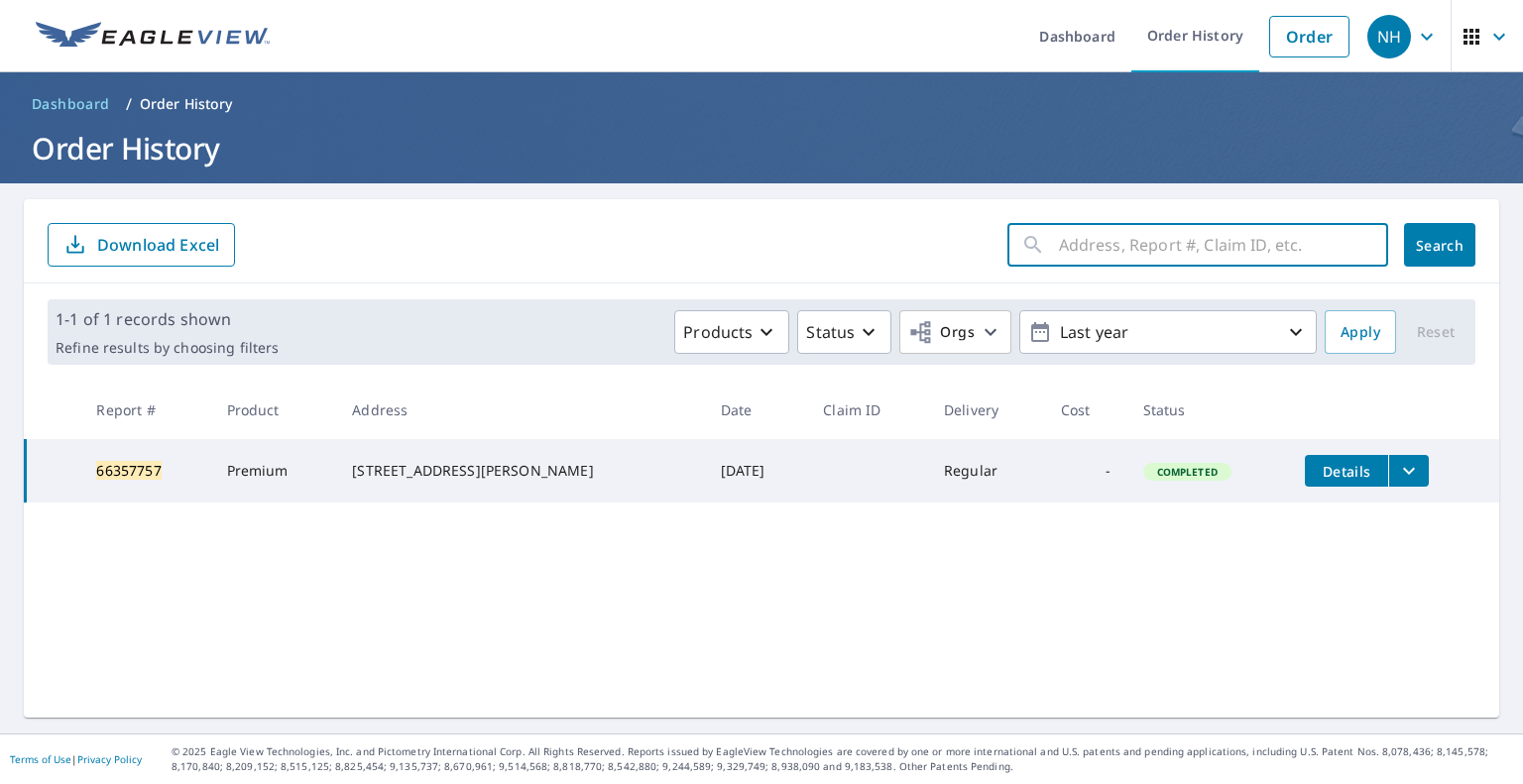 paste on "66336025" 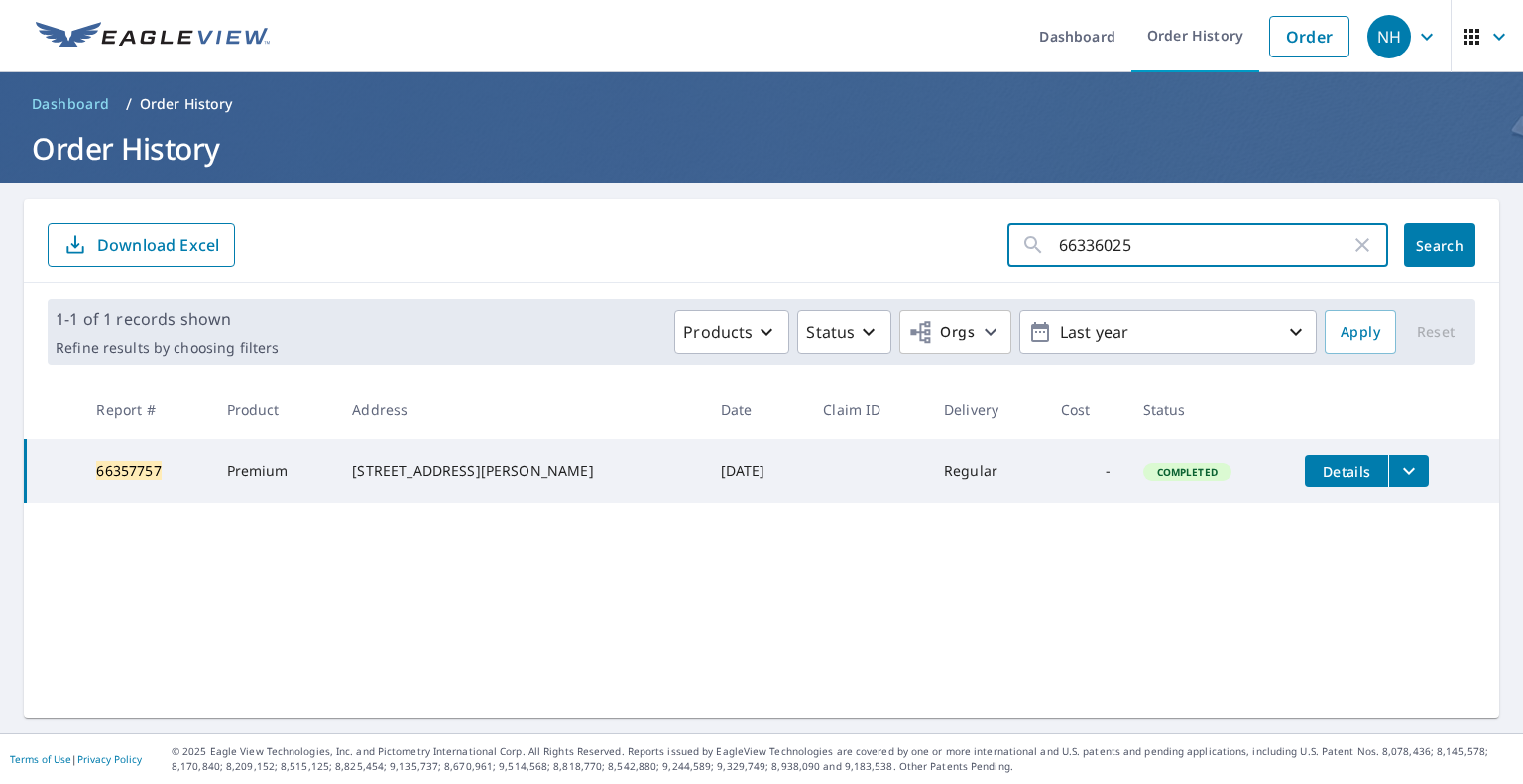 type on "66336025" 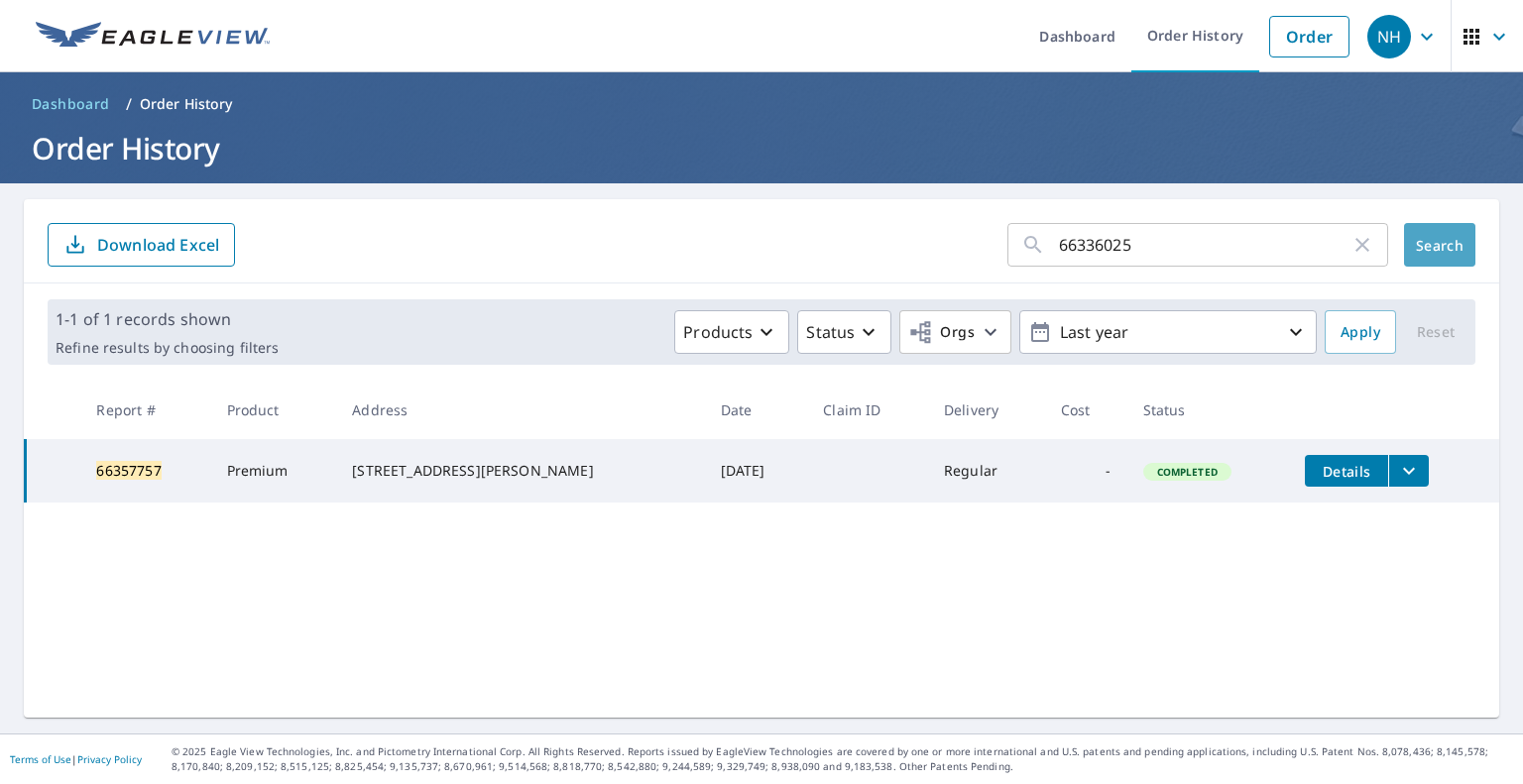click on "Search" at bounding box center [1440, 245] 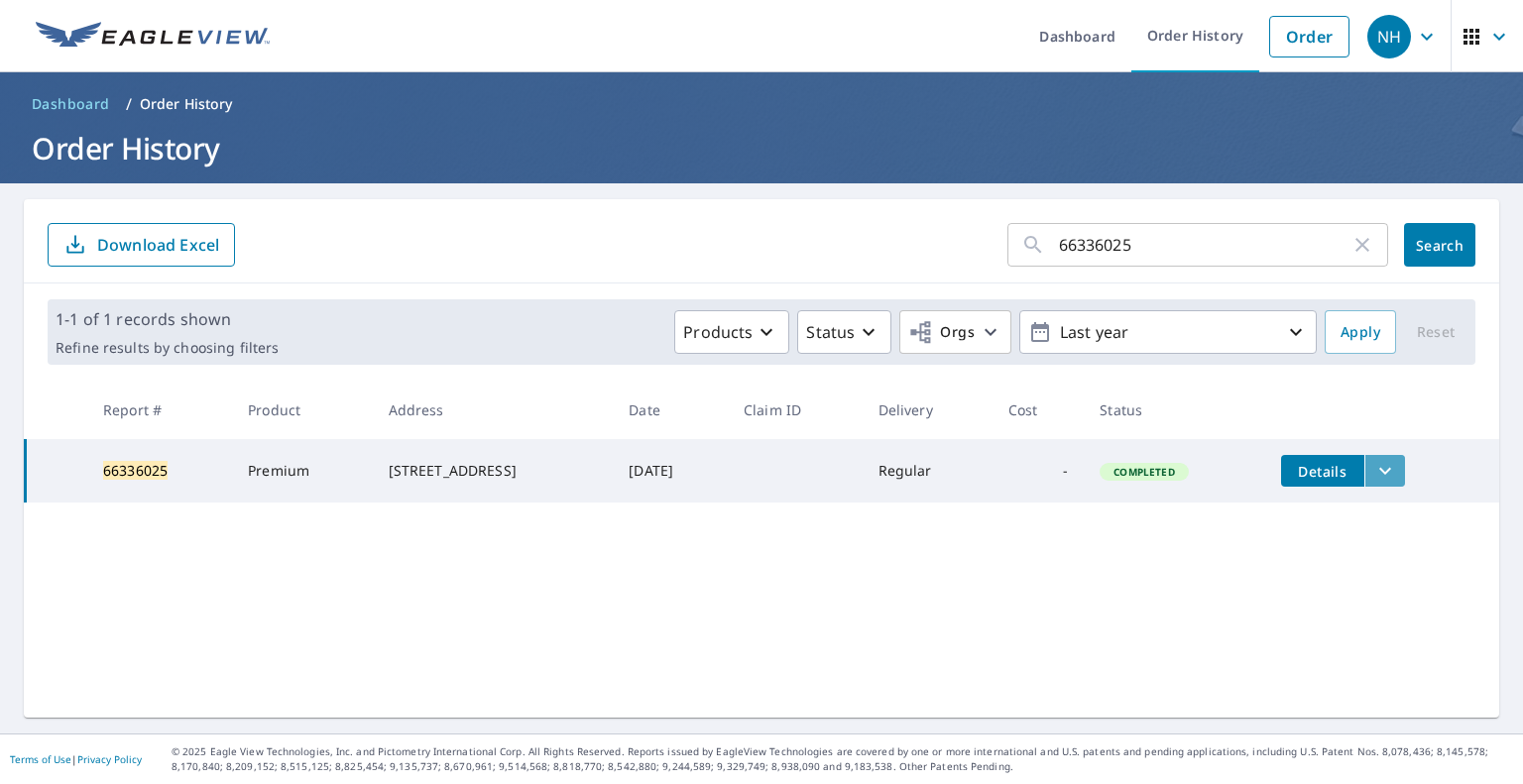 click 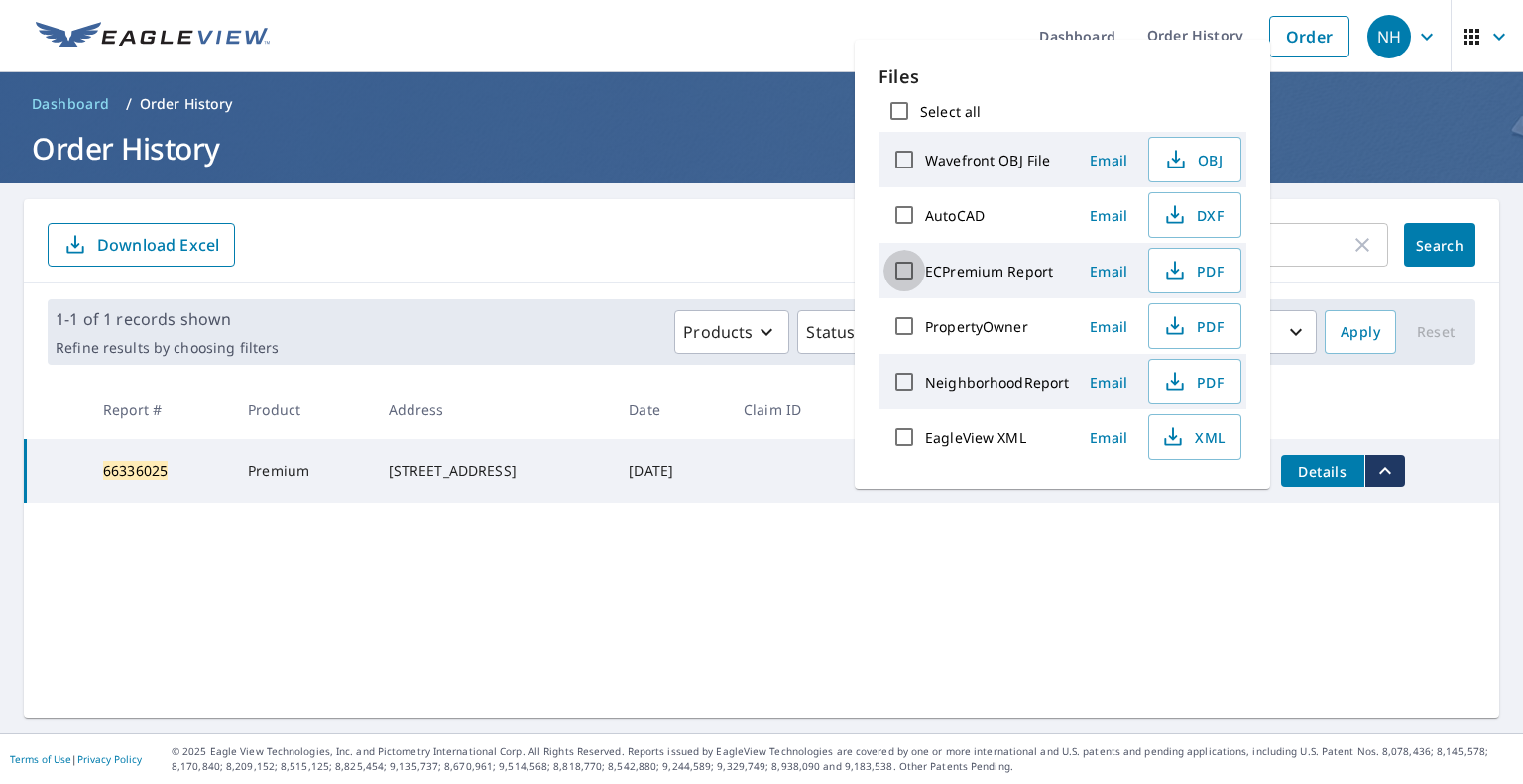 click on "ECPremium Report" at bounding box center [904, 271] 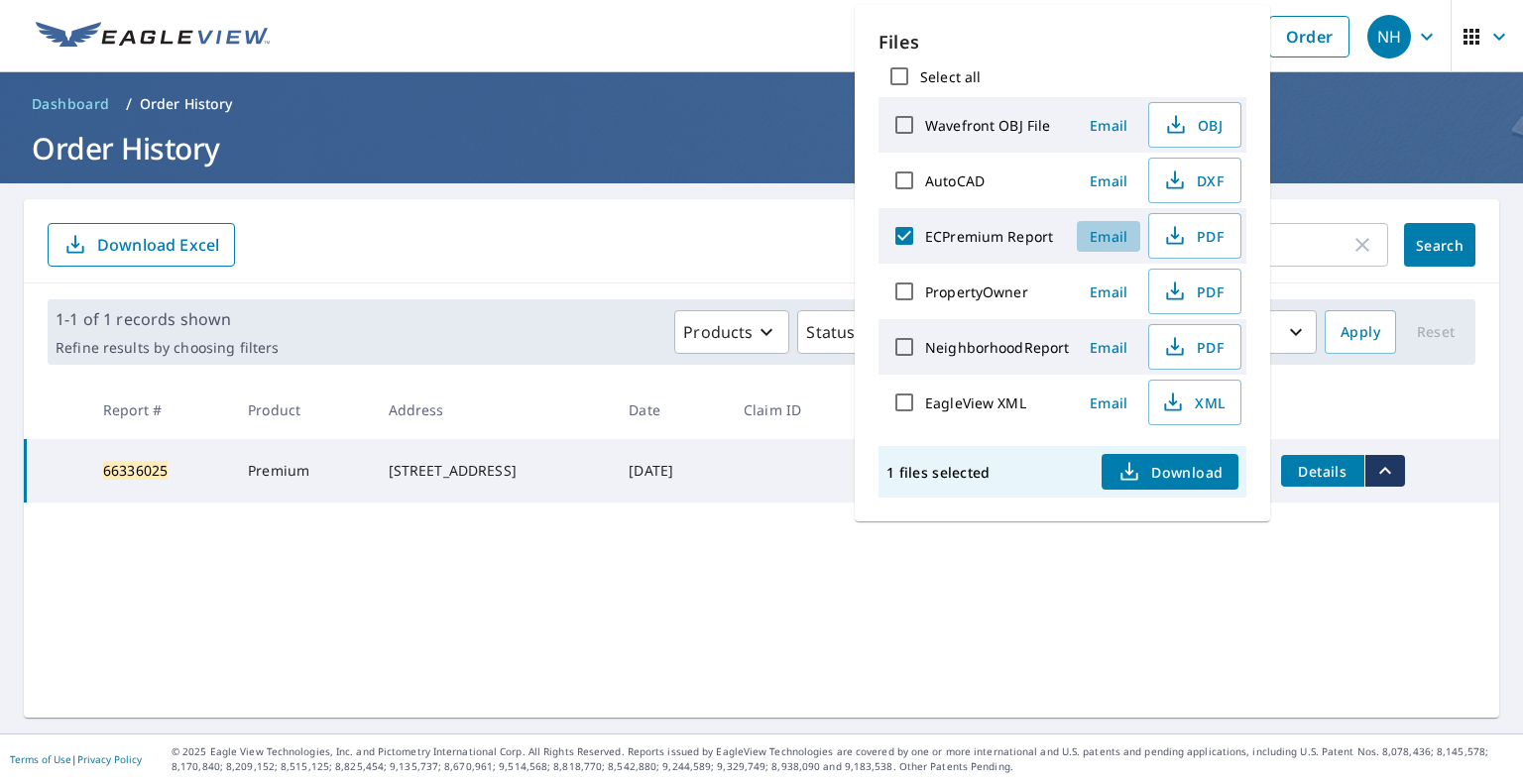 click on "Email" at bounding box center (1109, 236) 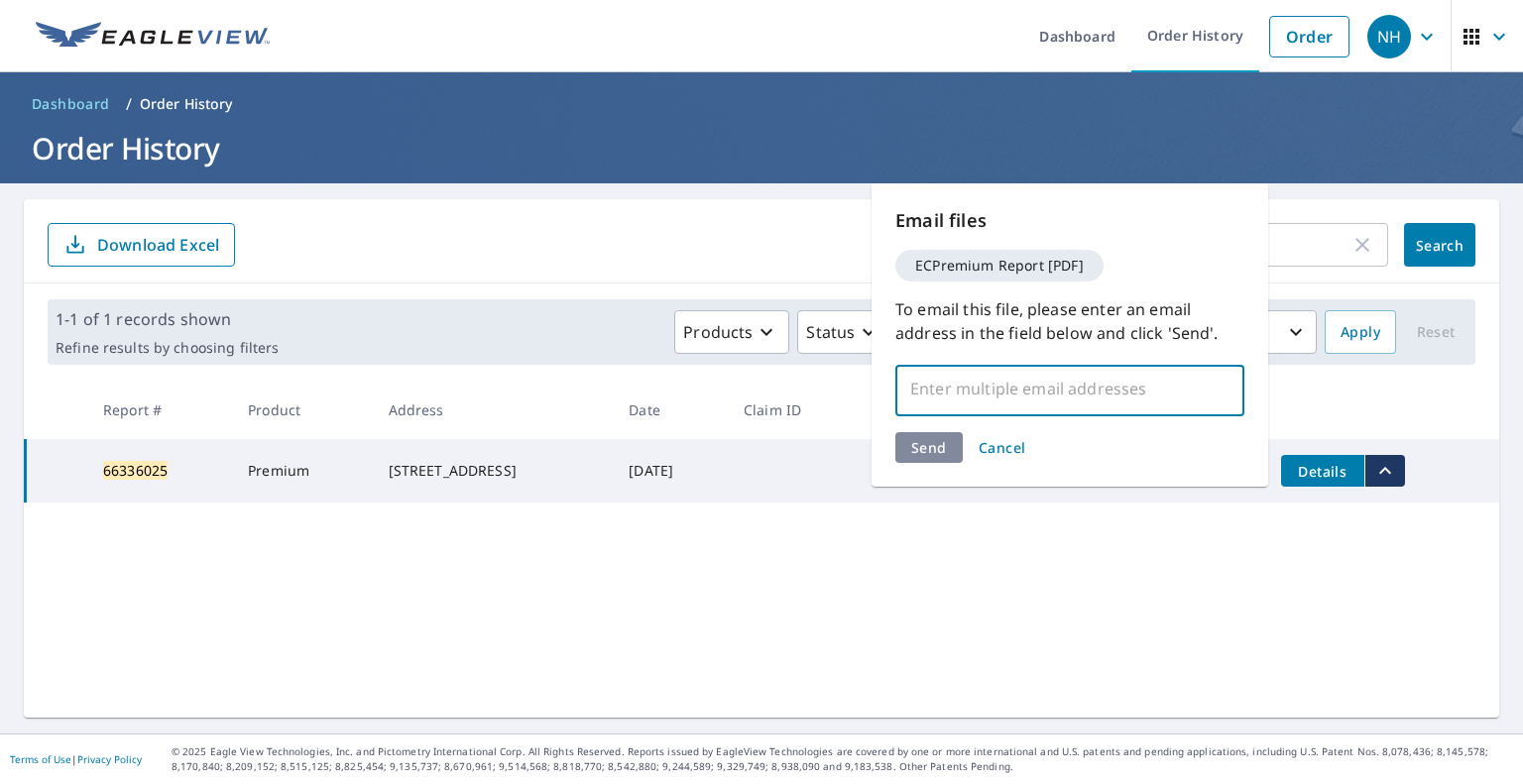 click at bounding box center (1055, 389) 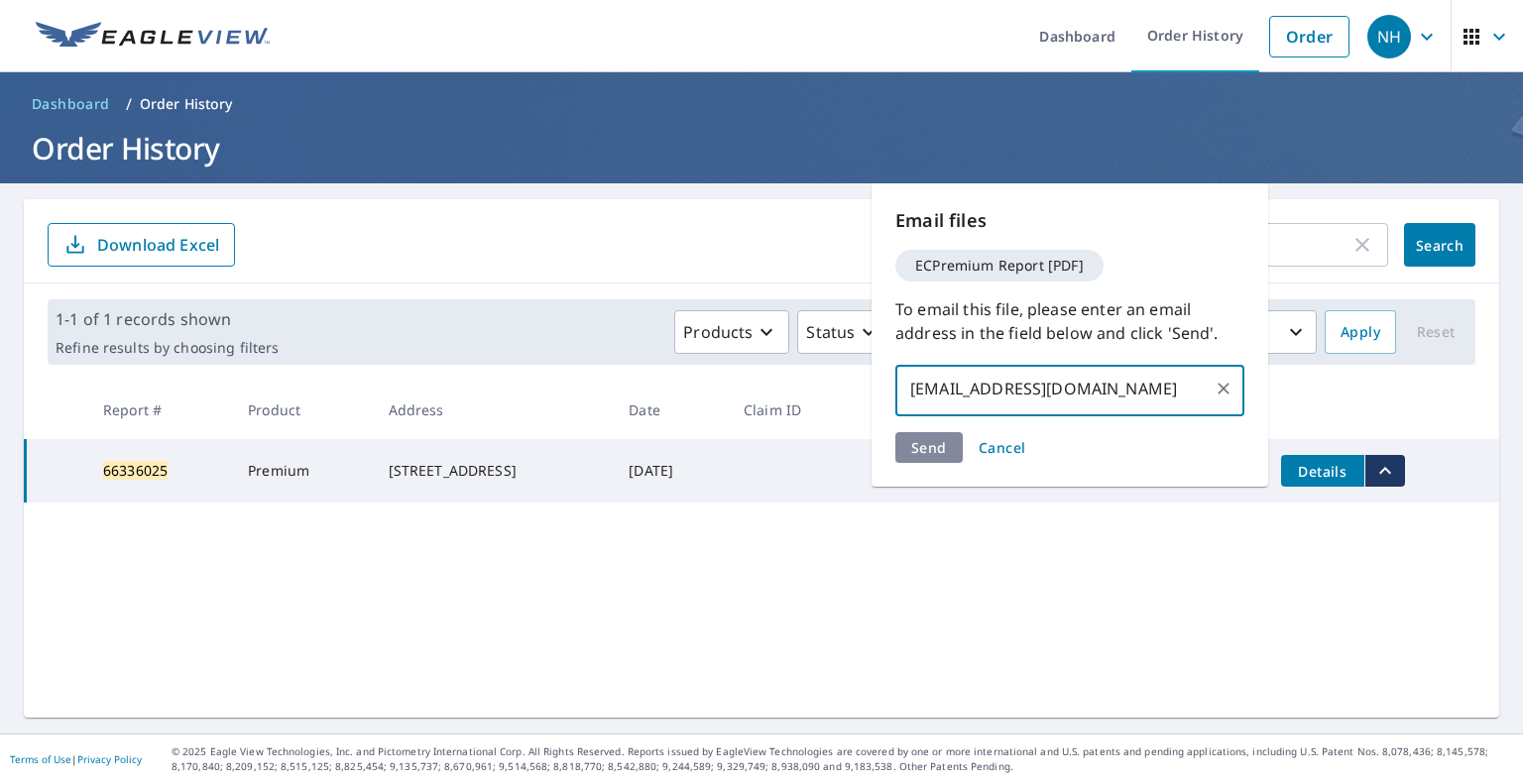 type on "[EMAIL_ADDRESS][DOMAIN_NAME]" 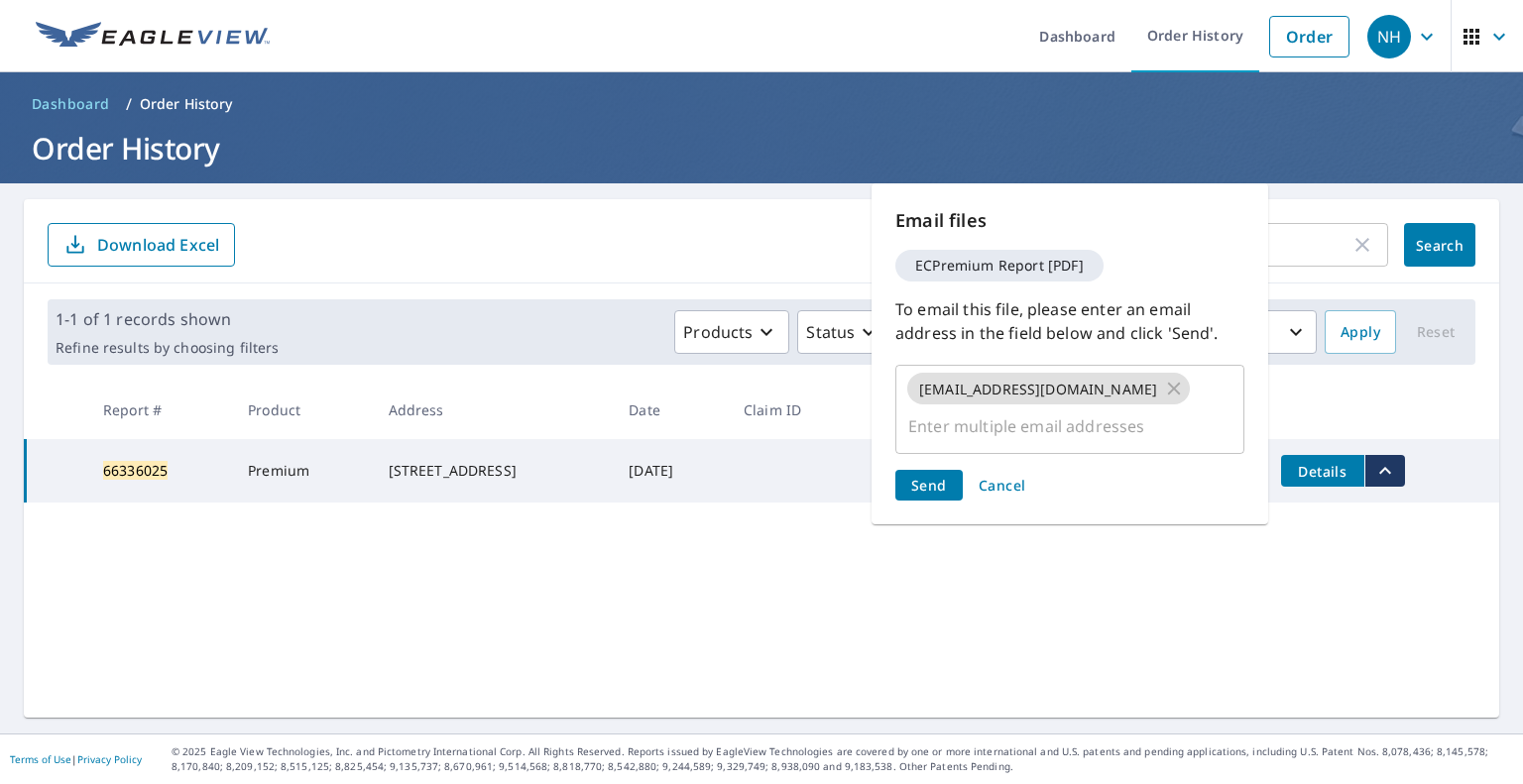 click on "Email files ECPremium Report [PDF] To email this file, please enter an email address in the field below and click 'Send'. [EMAIL_ADDRESS][DOMAIN_NAME] ​ Send Cancel" at bounding box center (1070, 354) 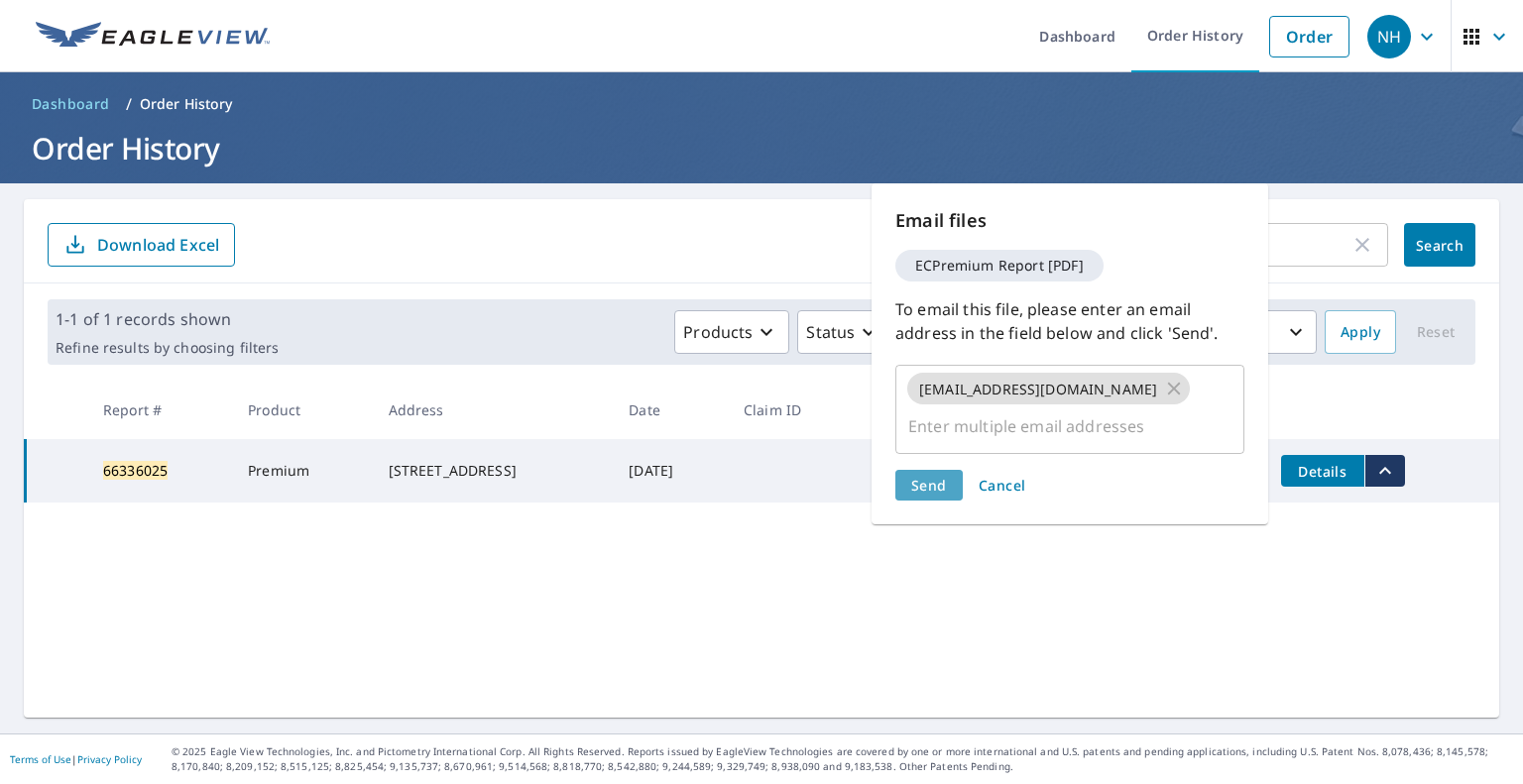 click on "Send" at bounding box center (929, 485) 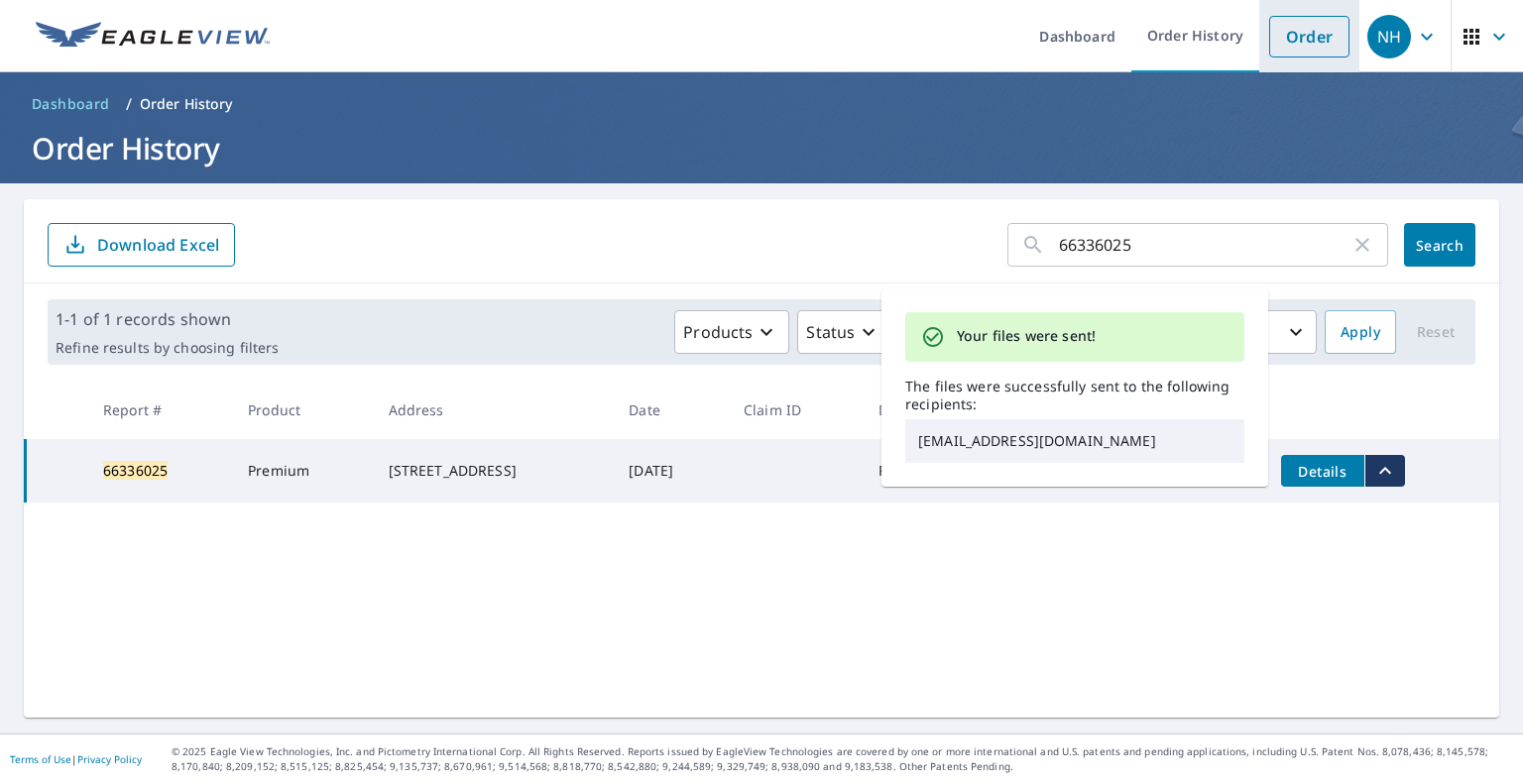 click on "Order" at bounding box center (1309, 37) 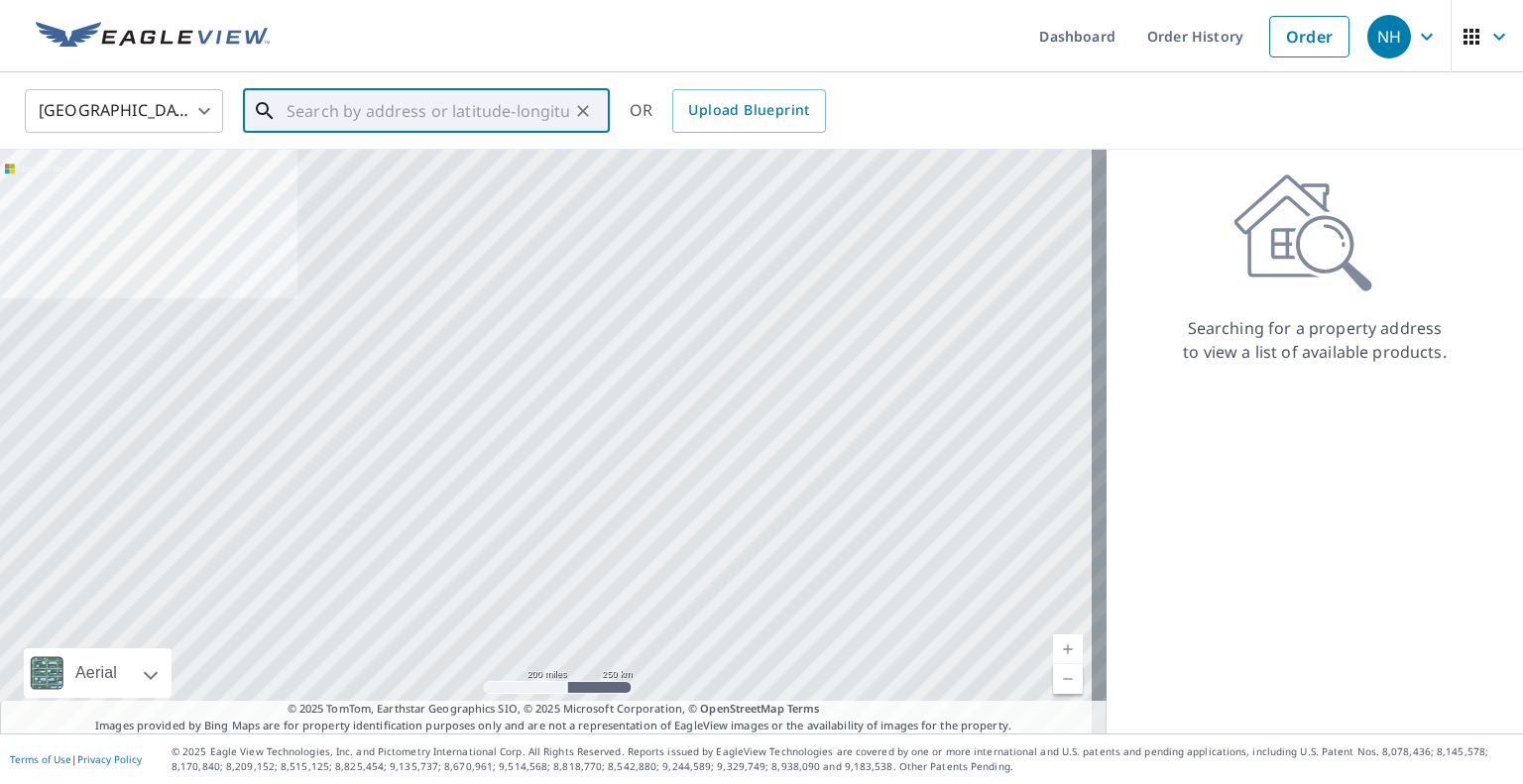 click at bounding box center (427, 111) 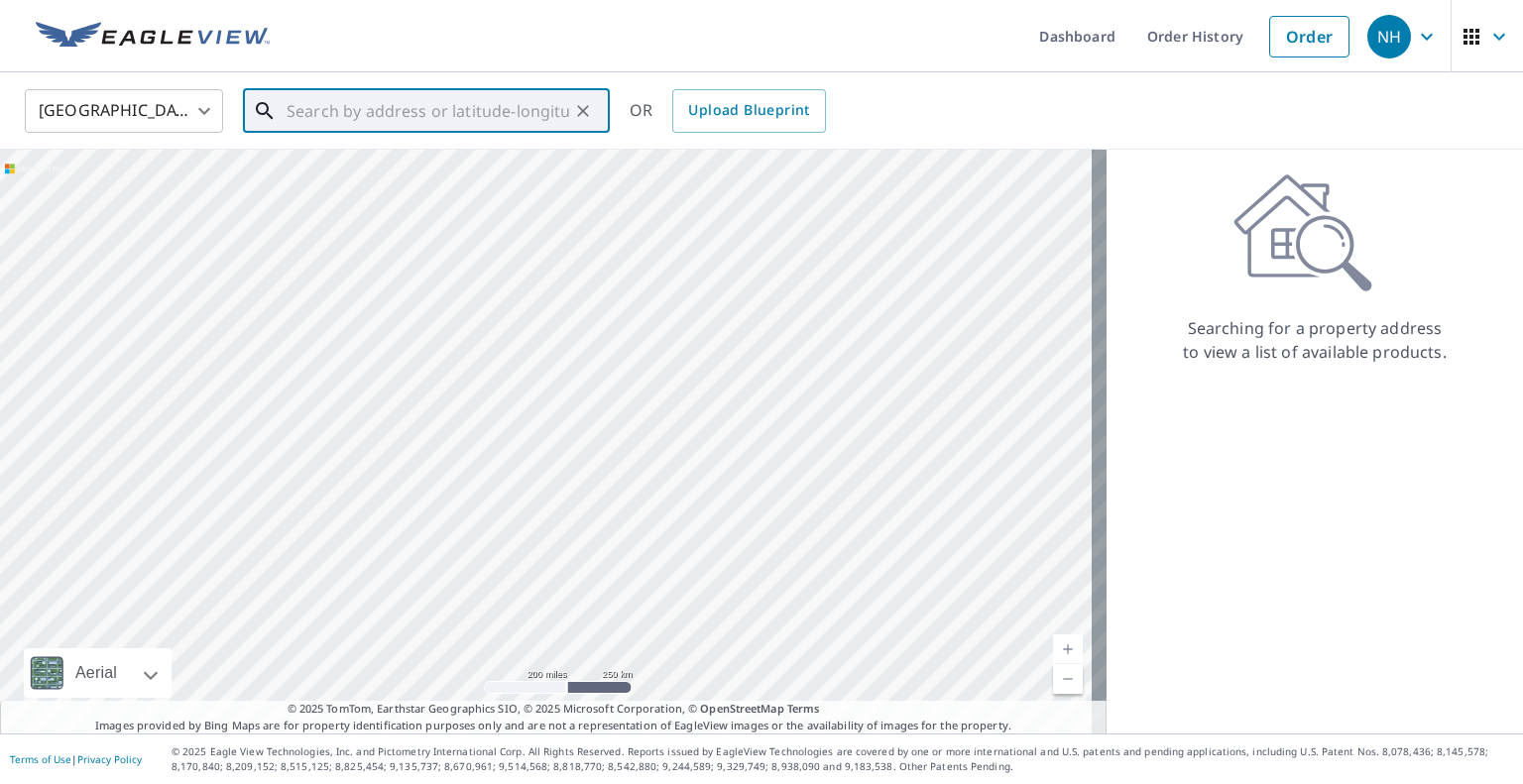 paste on "[STREET_ADDRESS]" 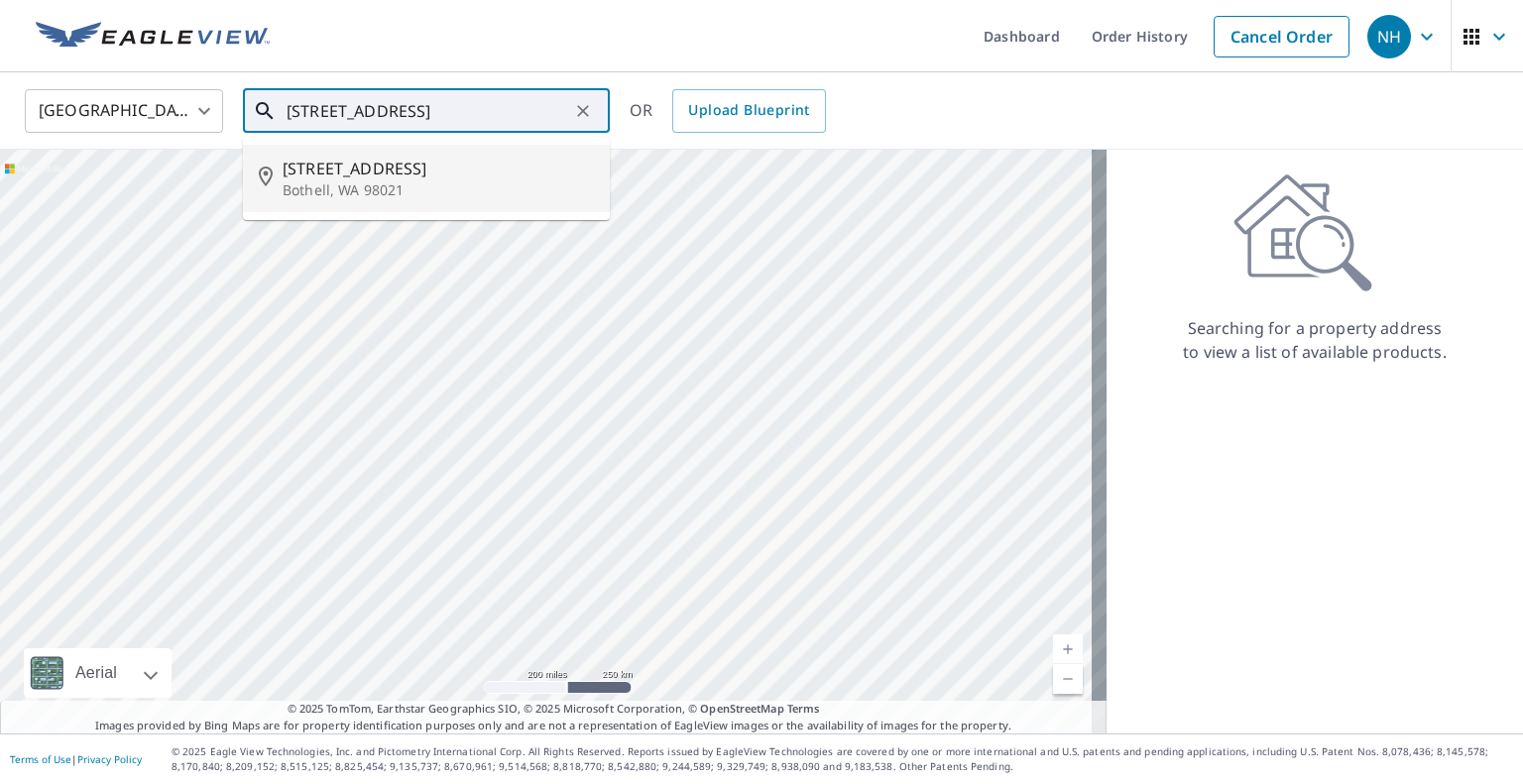 click on "[STREET_ADDRESS]" at bounding box center [438, 168] 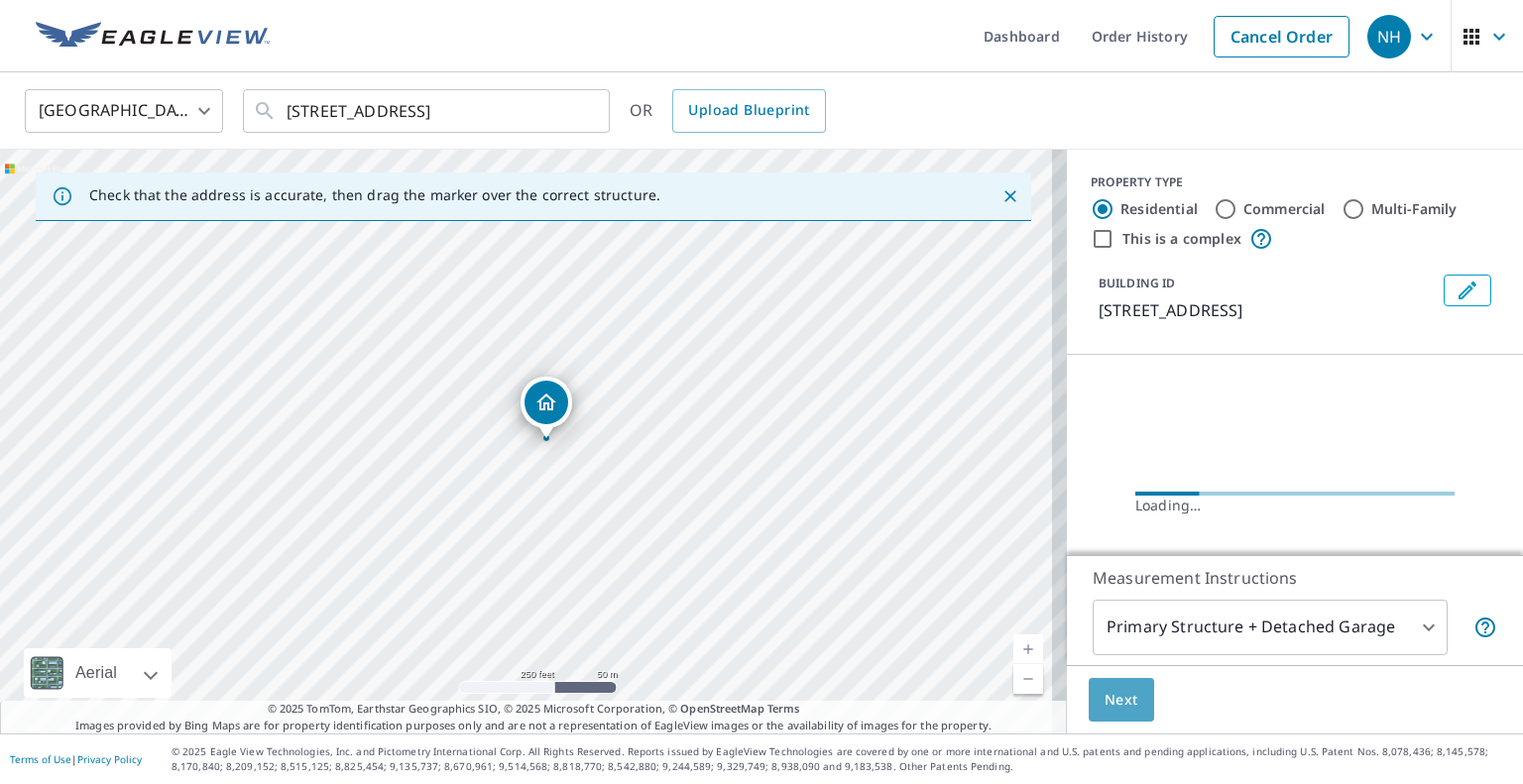 click on "Next" at bounding box center [1121, 700] 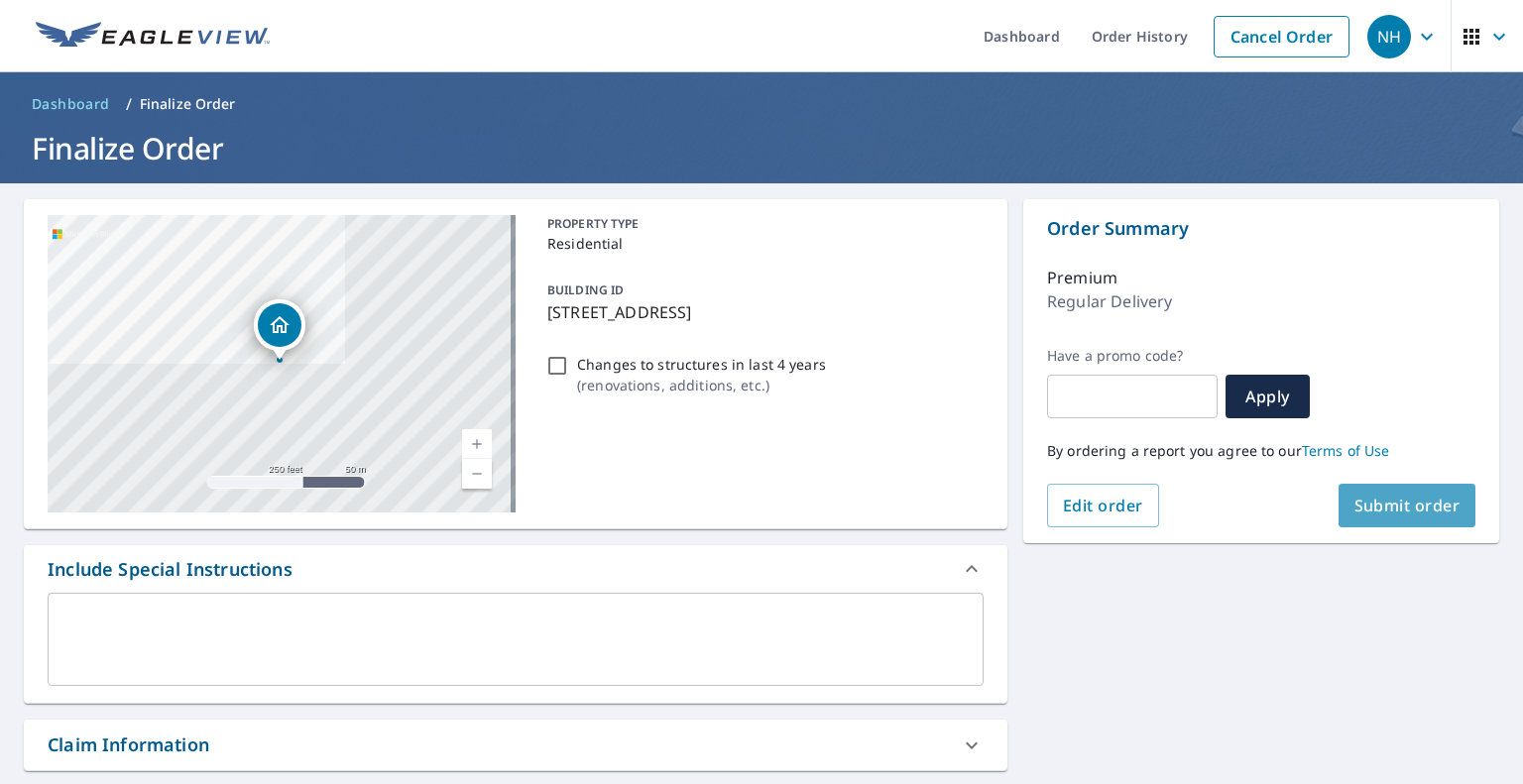 click on "Submit order" at bounding box center [1407, 505] 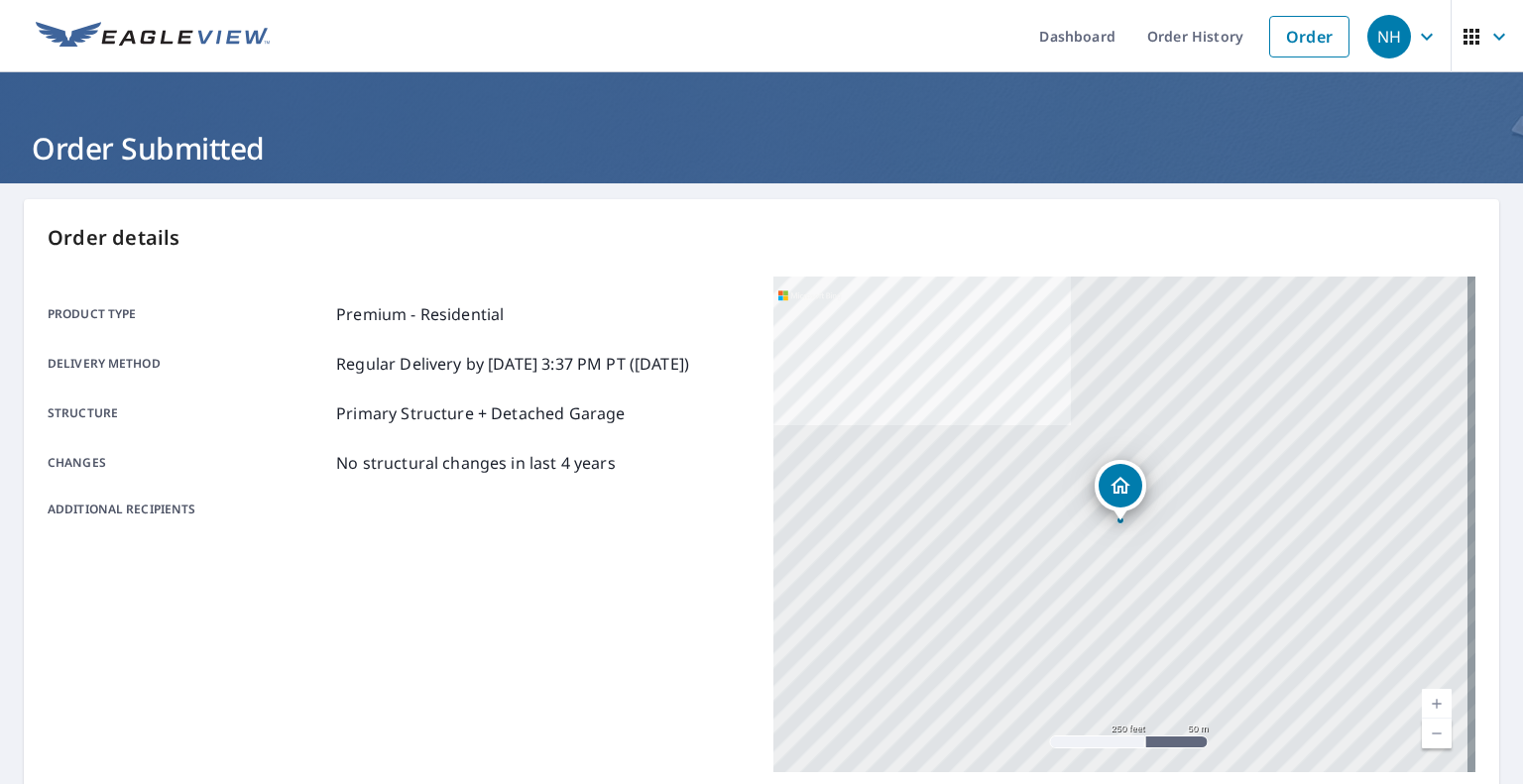 scroll, scrollTop: 381, scrollLeft: 0, axis: vertical 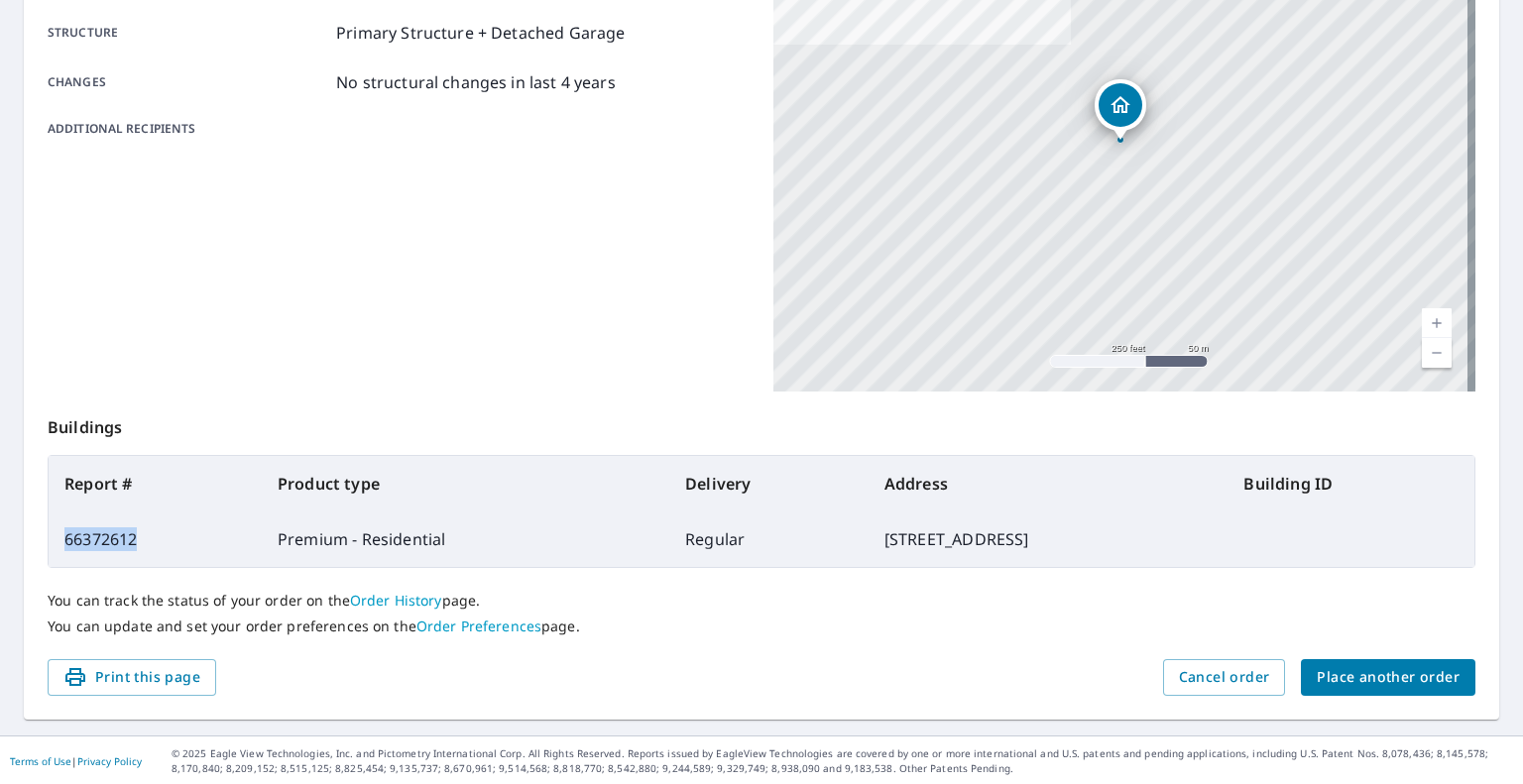 drag, startPoint x: 161, startPoint y: 540, endPoint x: 55, endPoint y: 523, distance: 107.35455 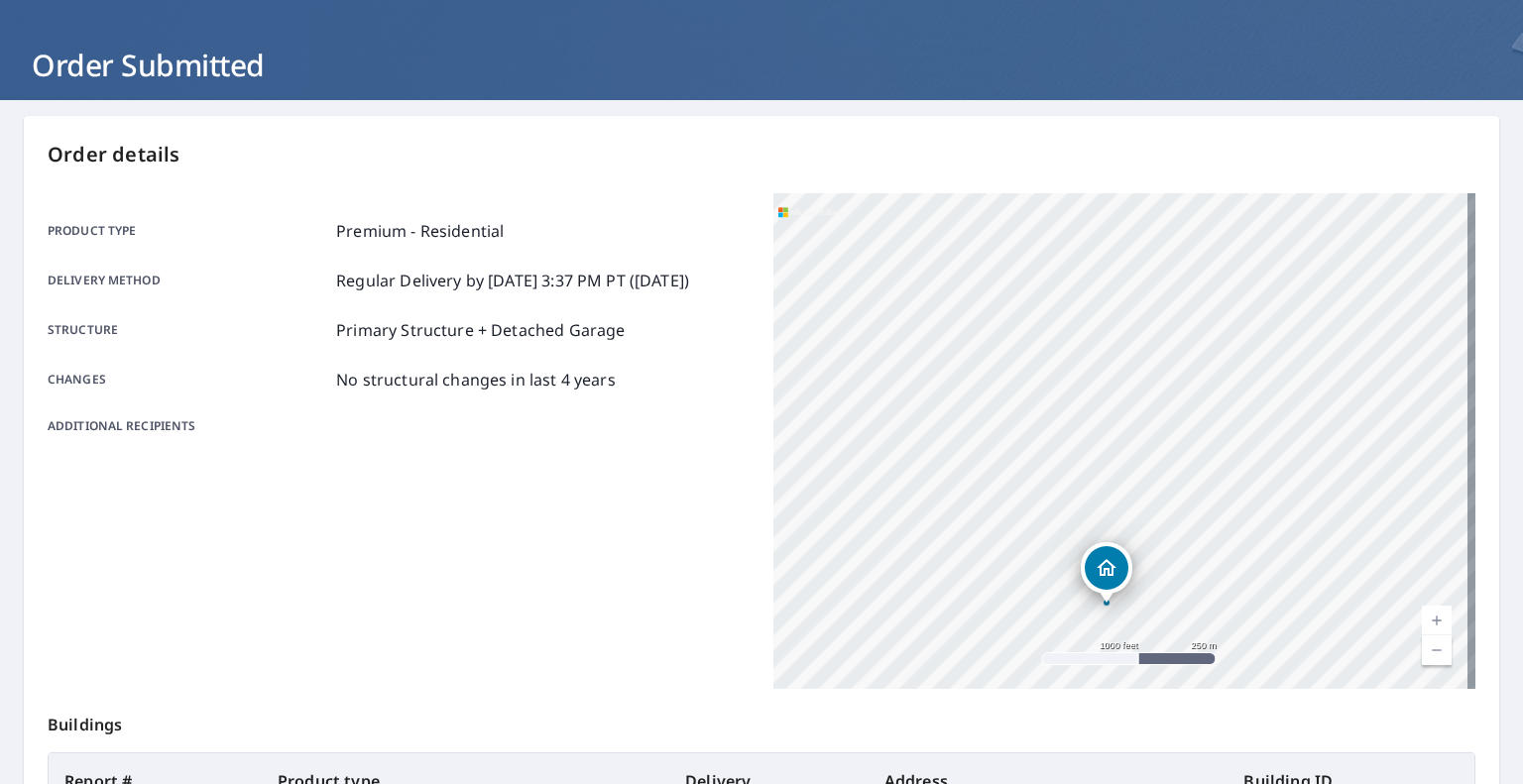 scroll, scrollTop: 381, scrollLeft: 0, axis: vertical 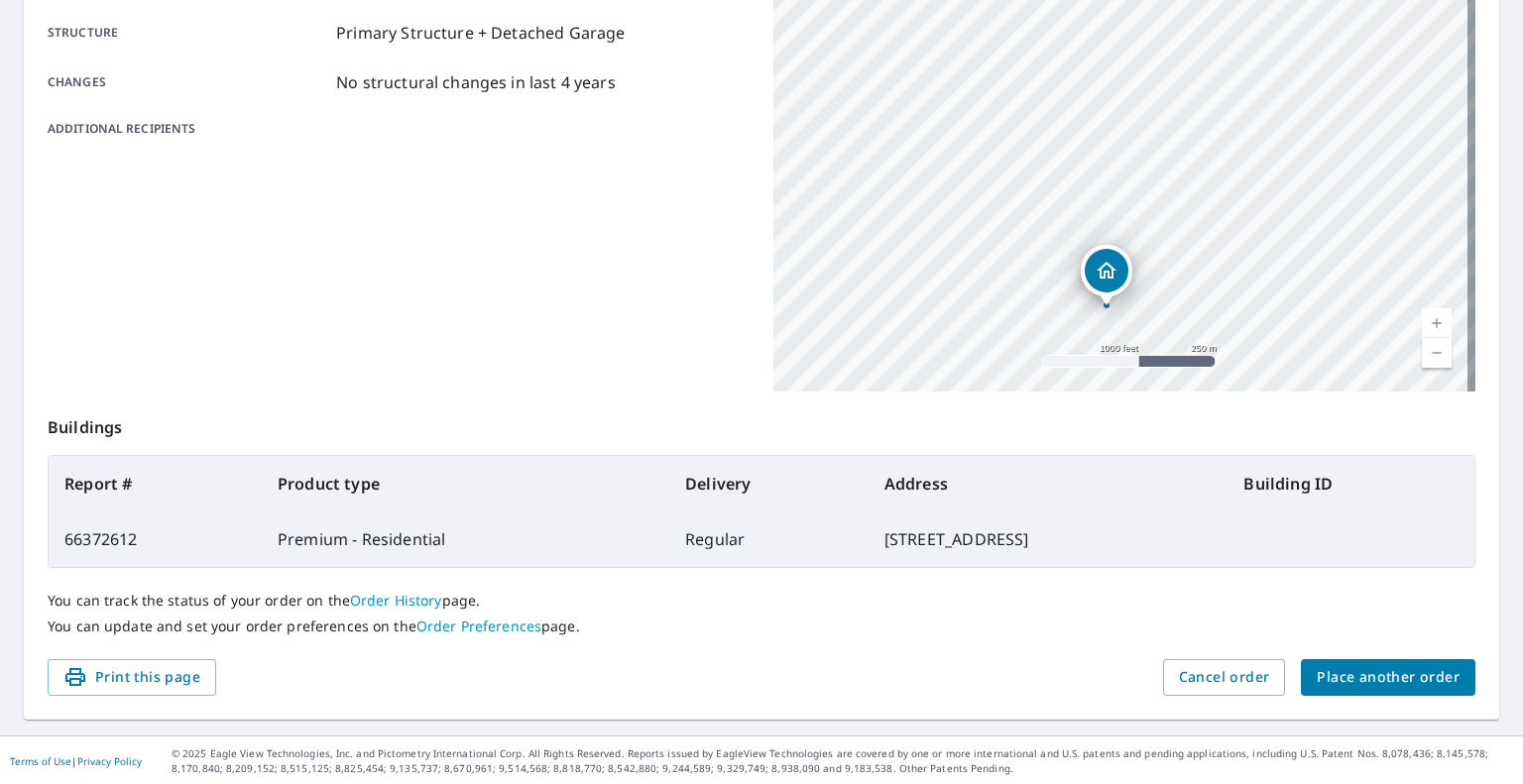click on "Premium - Residential" at bounding box center (465, 539) 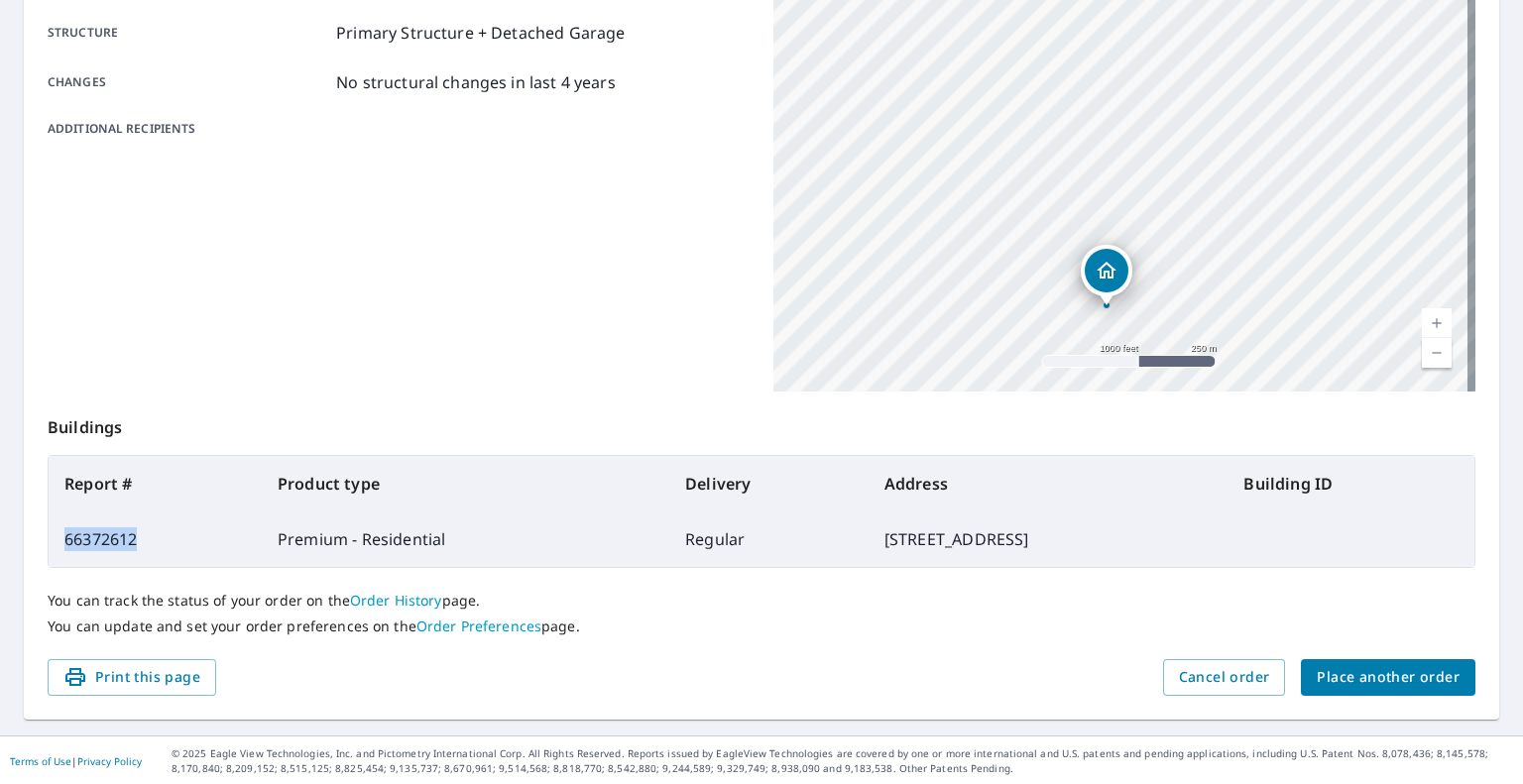 drag, startPoint x: 187, startPoint y: 543, endPoint x: 64, endPoint y: 526, distance: 124.1692 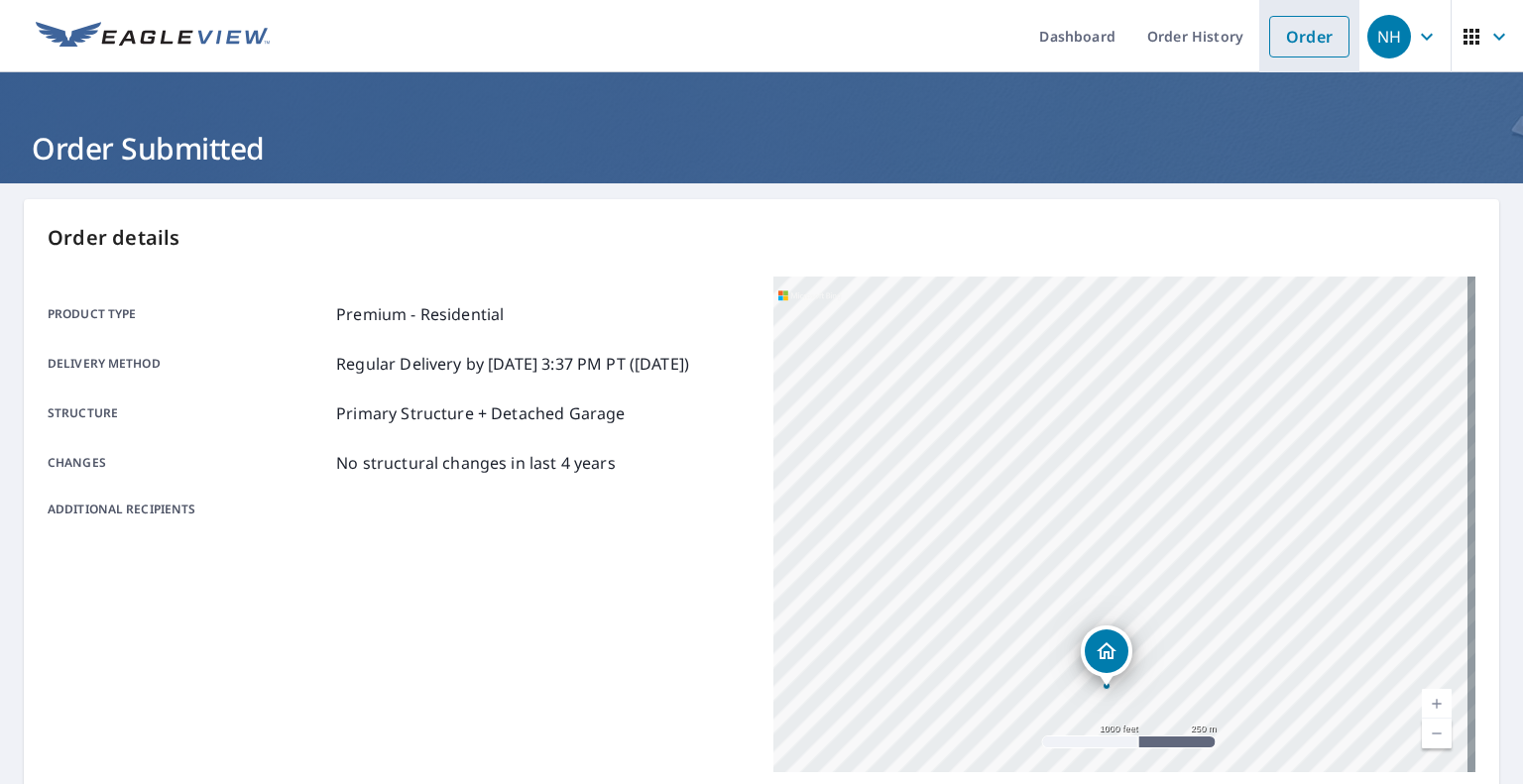 click on "Order" at bounding box center (1309, 37) 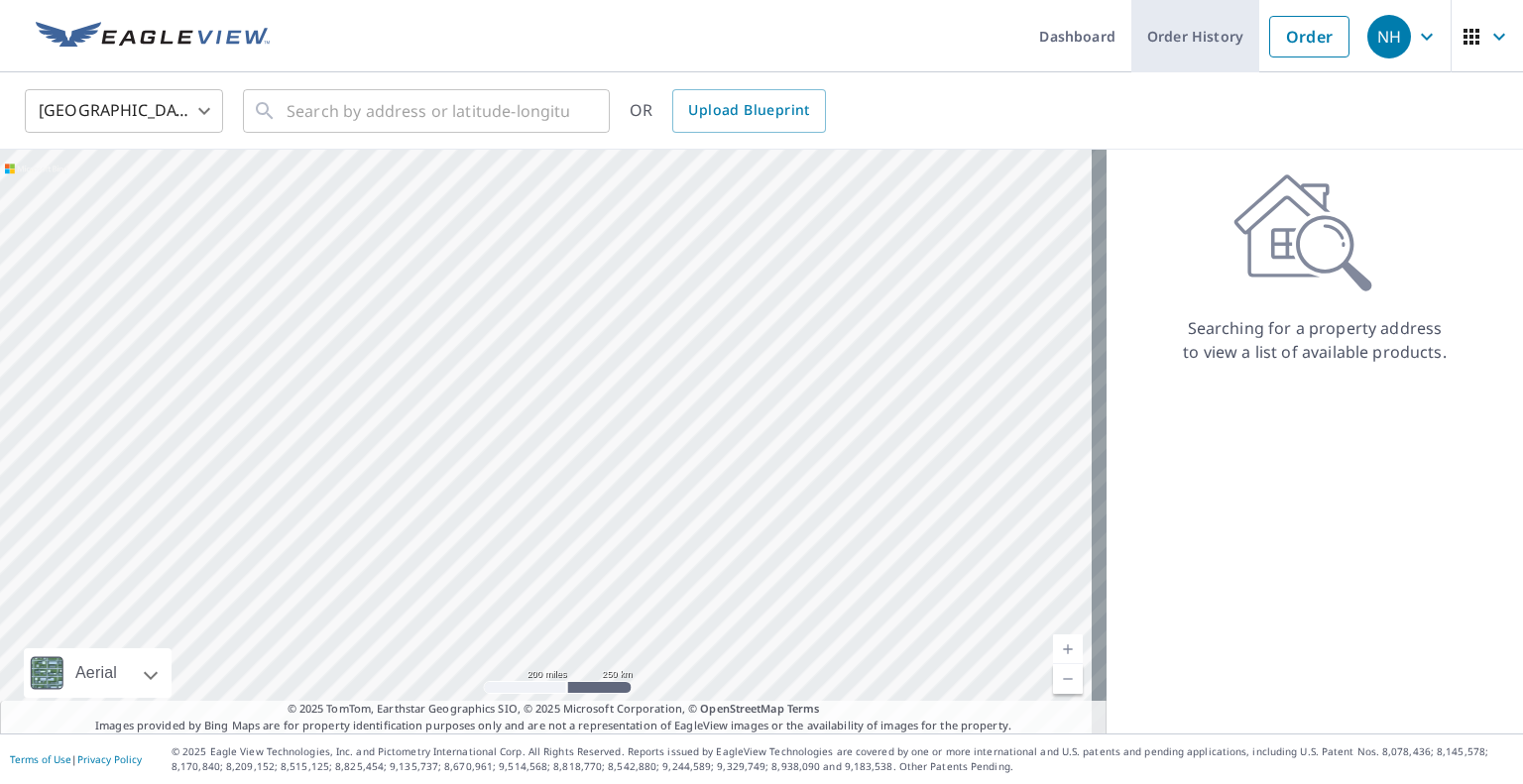 click on "Order History" at bounding box center [1195, 36] 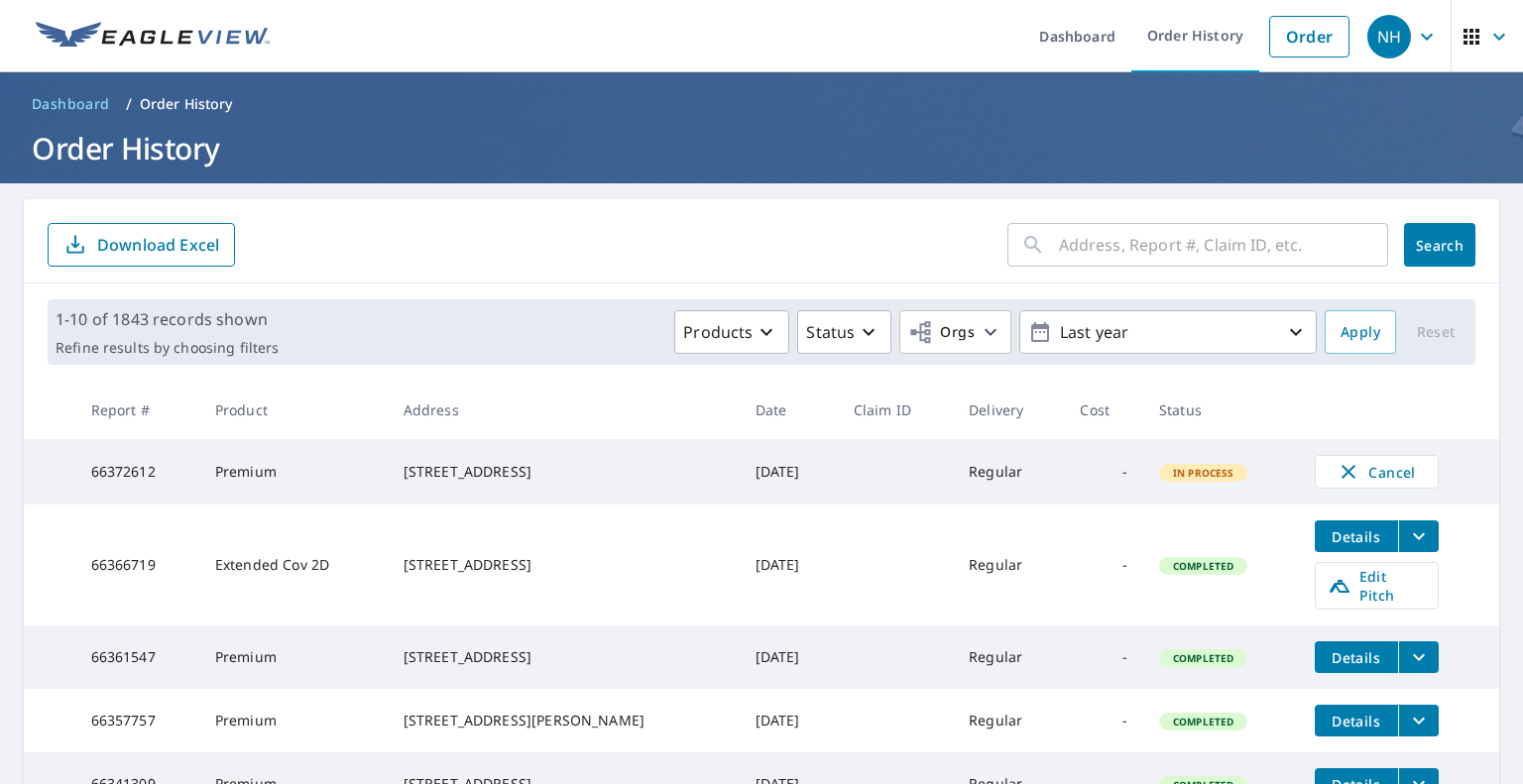 click at bounding box center [1224, 245] 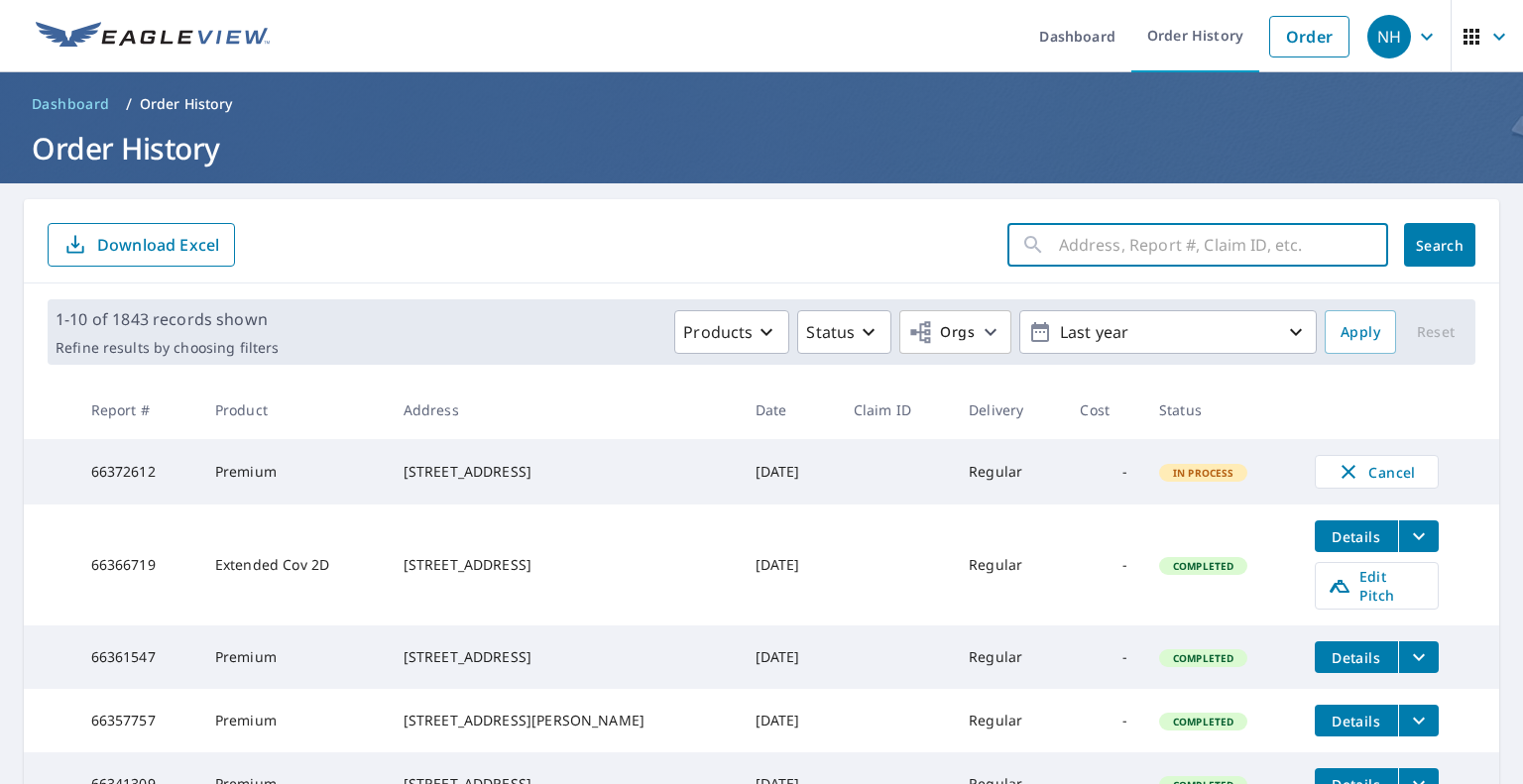 paste on "66372612" 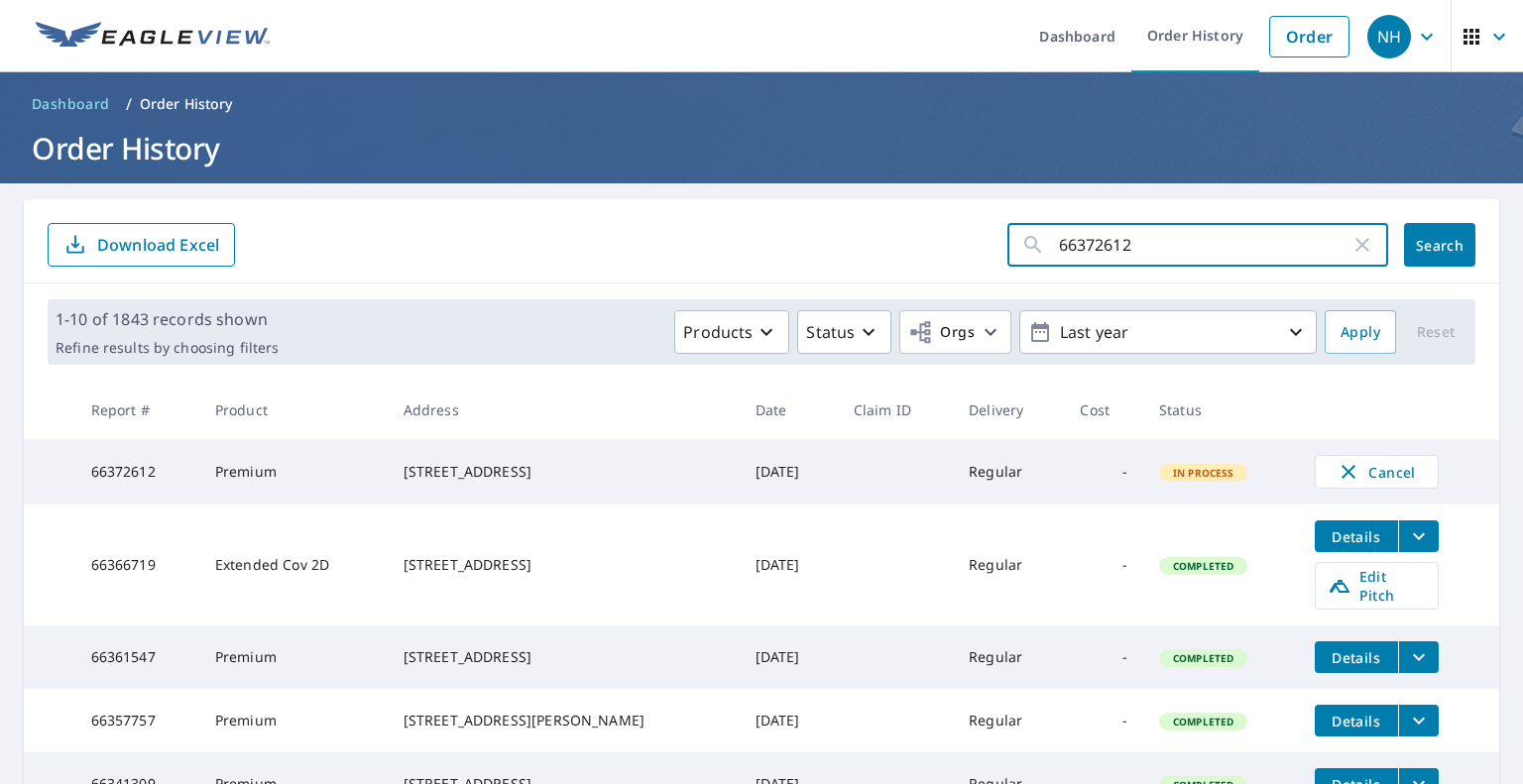 type on "66372612" 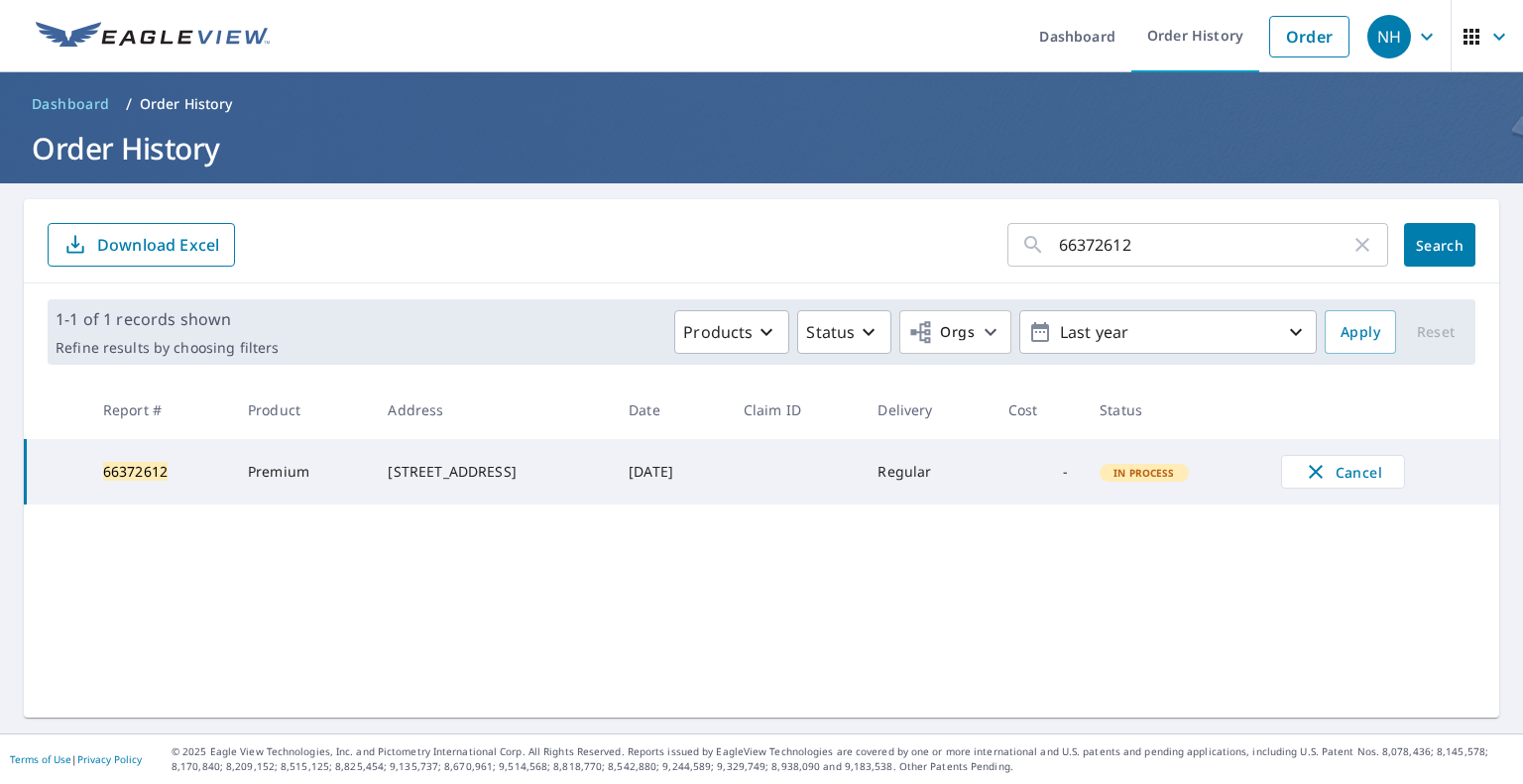 click on "In Process" at bounding box center (1144, 473) 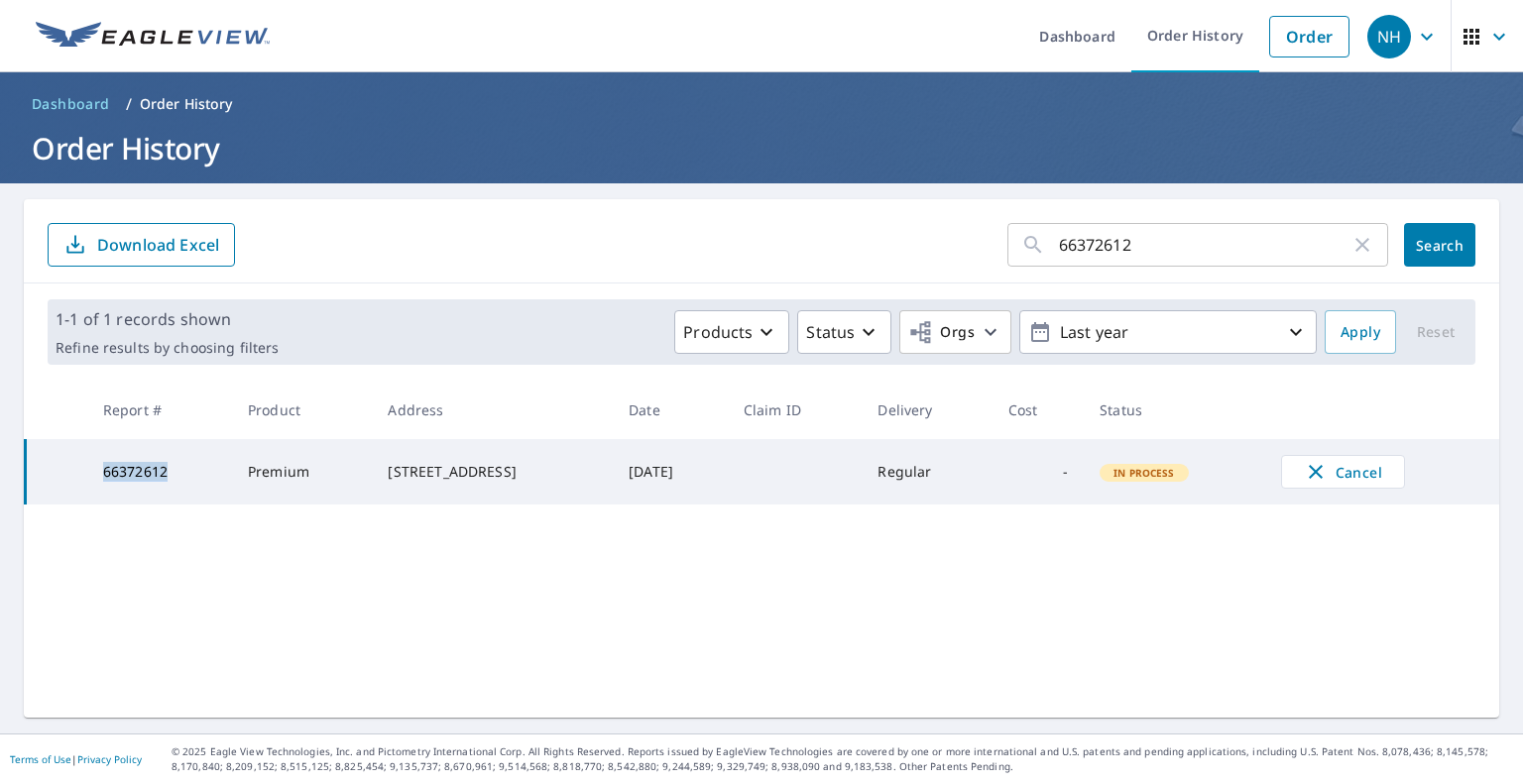 drag, startPoint x: 166, startPoint y: 470, endPoint x: 75, endPoint y: 459, distance: 91.66242 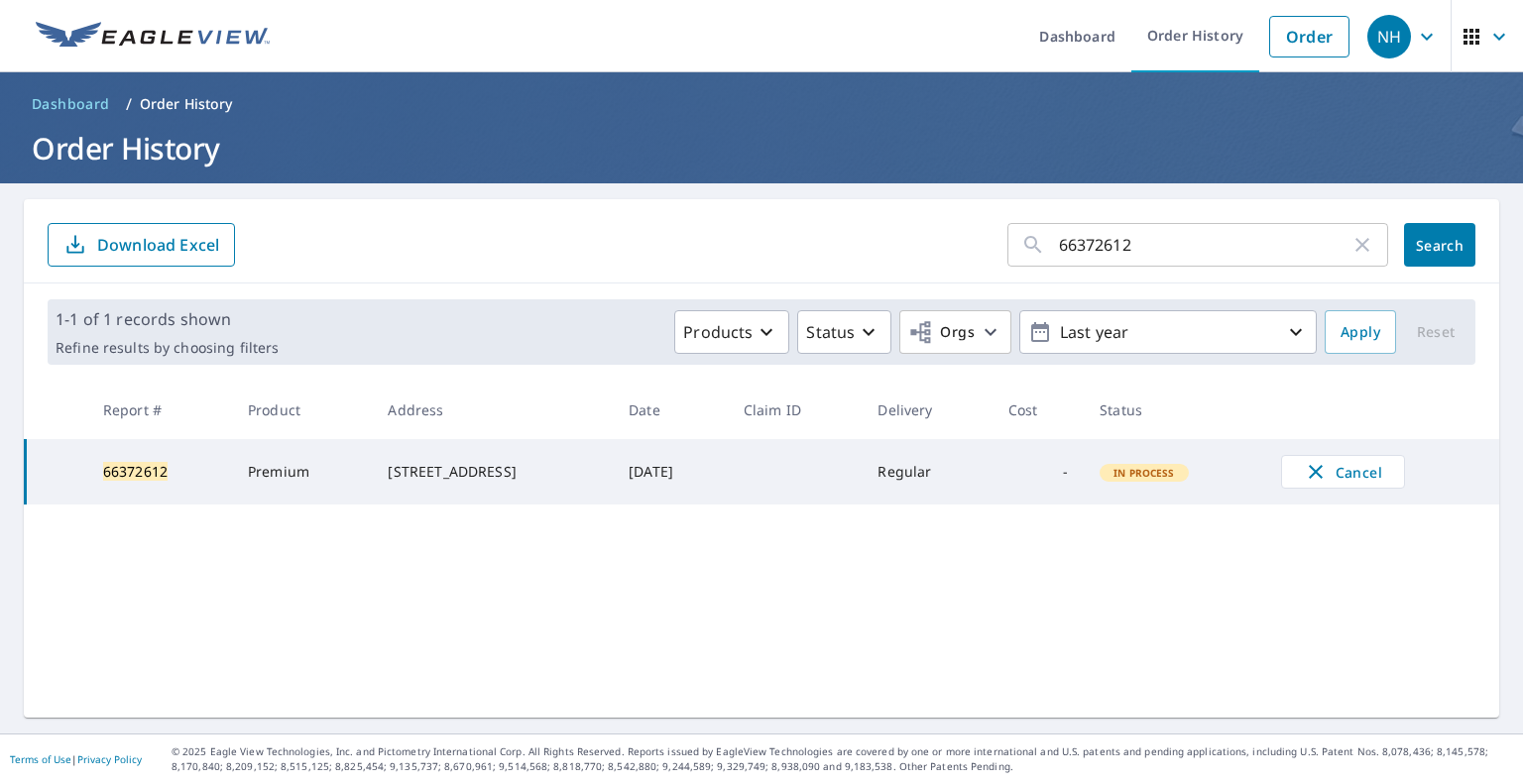 drag, startPoint x: 164, startPoint y: 473, endPoint x: 728, endPoint y: 455, distance: 564.28716 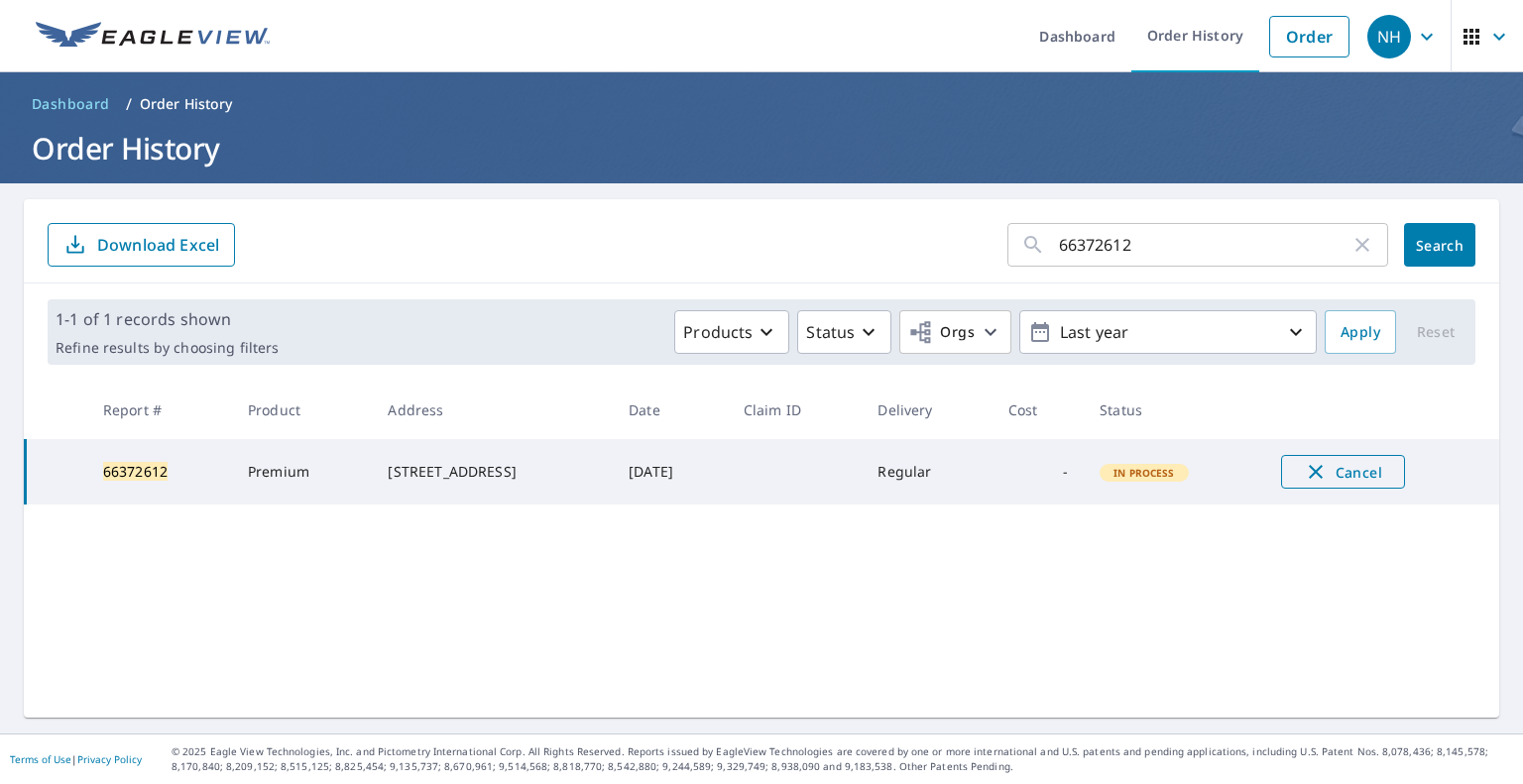click 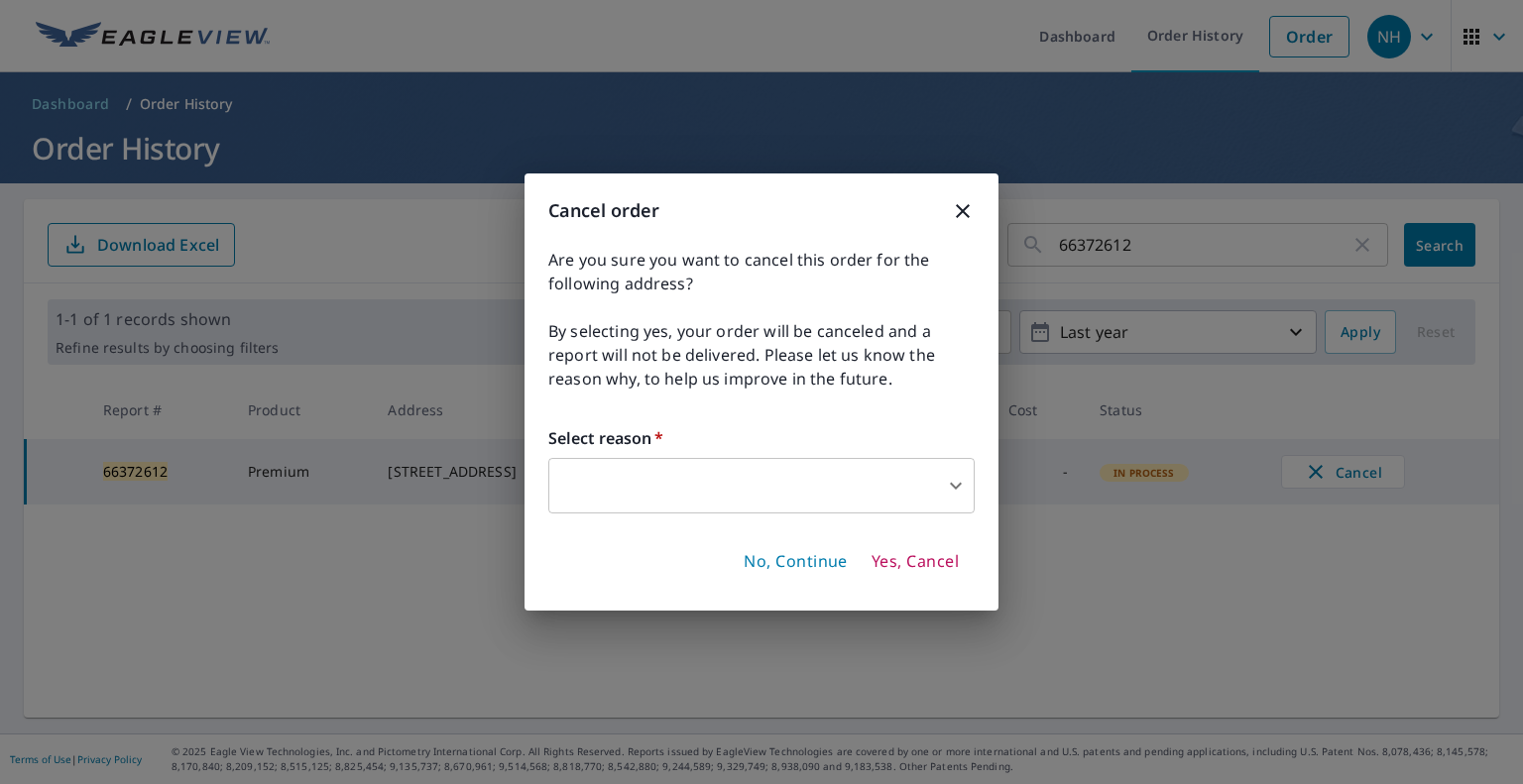 click on "NH NH
Dashboard Order History Order NH Dashboard / Order History Order History 66372612 ​ Search Download Excel 1-1 of 1 records shown Refine results by choosing filters Products Status Orgs Last year Apply Reset Report # Product Address Date Claim ID Delivery Cost Status 66372612 Premium [STREET_ADDRESS] [DATE] Regular - In Process Cancel Terms of Use  |  Privacy Policy © 2025 Eagle View Technologies, Inc. and Pictometry International Corp. All Rights Reserved. Reports issued by EagleView Technologies are covered by   one or more international and U.S. patents and pending applications, including U.S. Patent Nos. 8,078,436; 8,145,578; 8,170,840; 8,209,152;   8,515,125; 8,825,454; 9,135,737; 8,670,961; 9,514,568; 8,818,770; 8,542,880; 9,244,589; 9,329,749; 8,938,090 and 9,183,538. Other Patents Pending.
X Cancel order Are you sure you want to cancel this order for the following address? Select reason   * ​ ​" at bounding box center [762, 392] 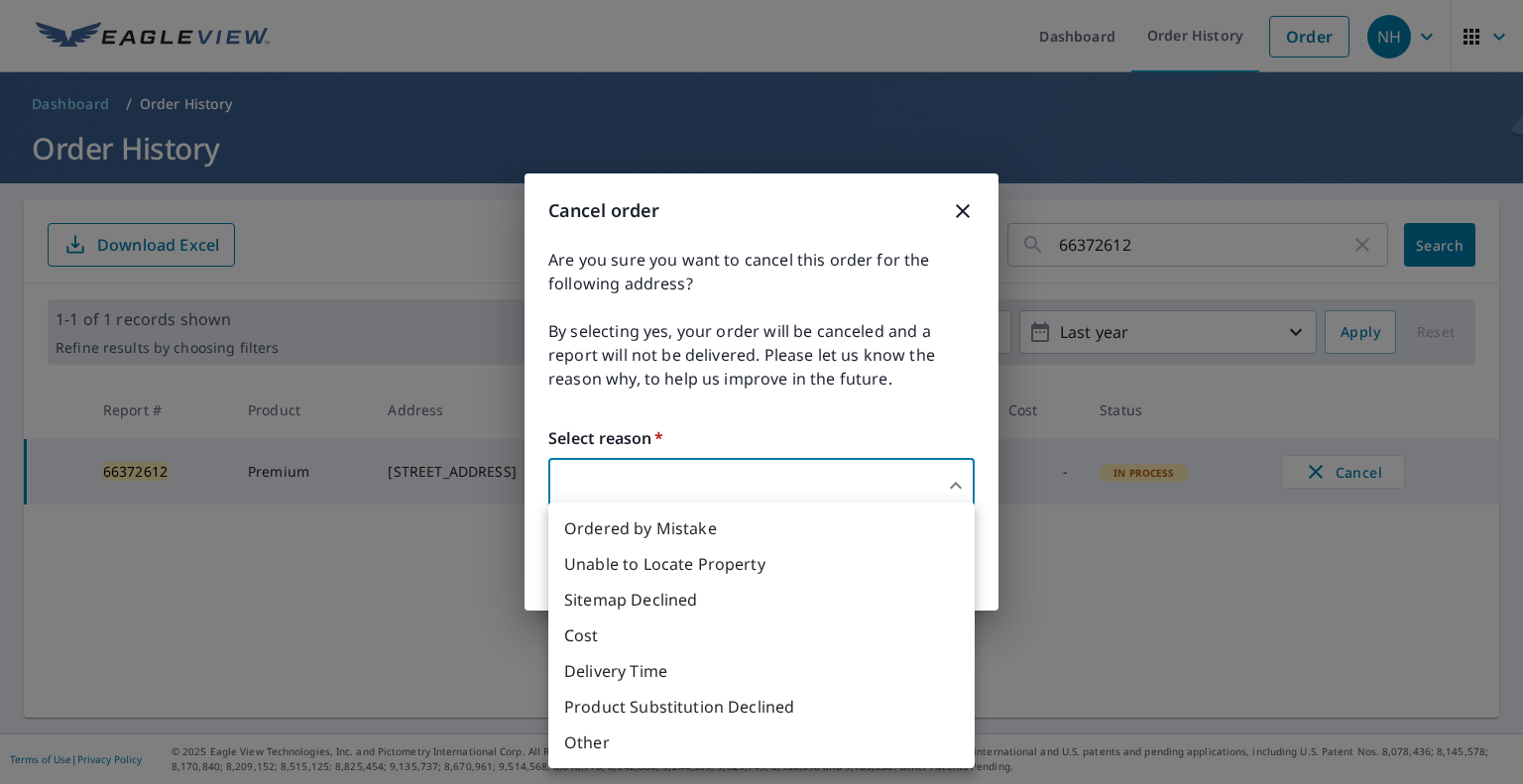 click at bounding box center (762, 392) 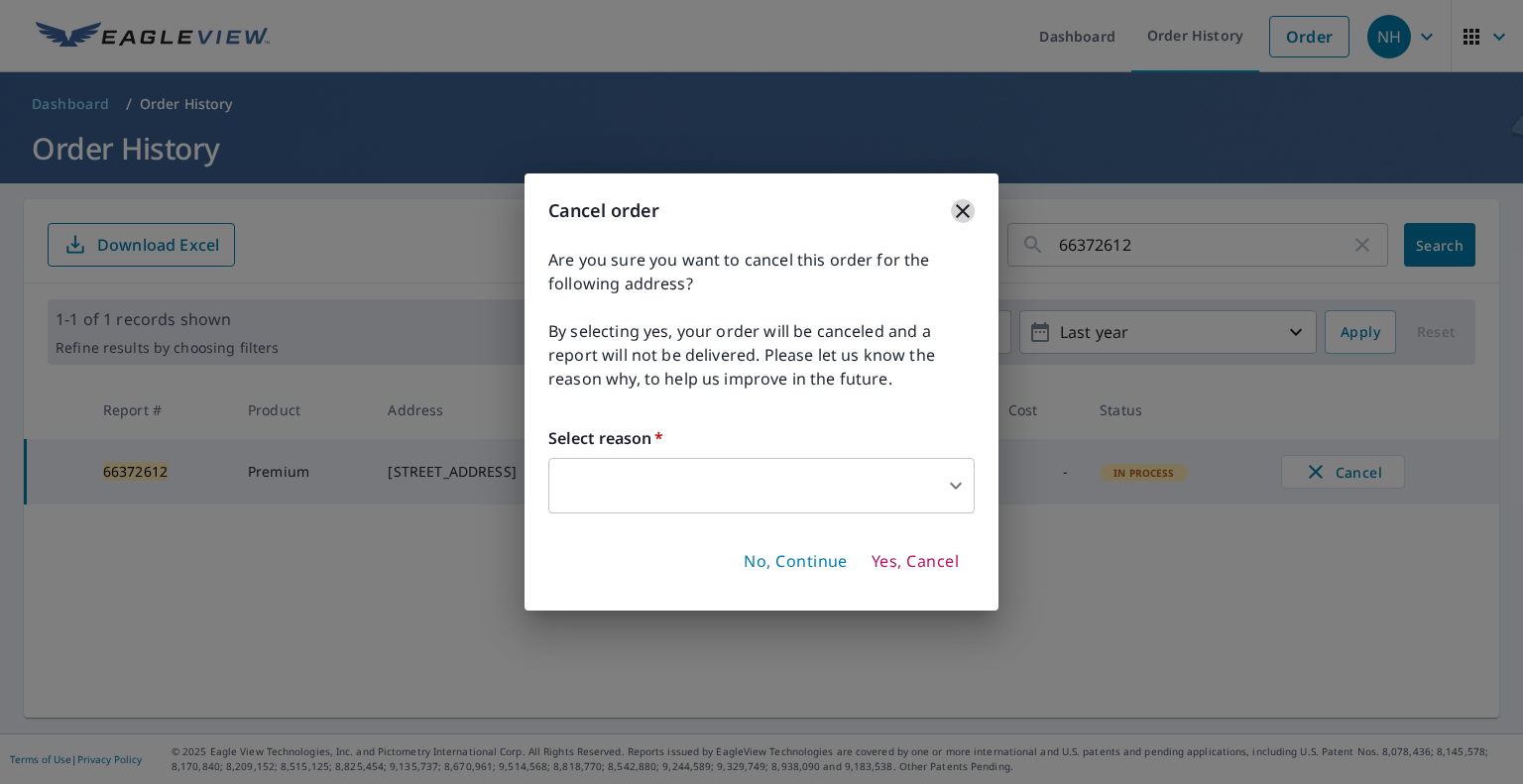 click 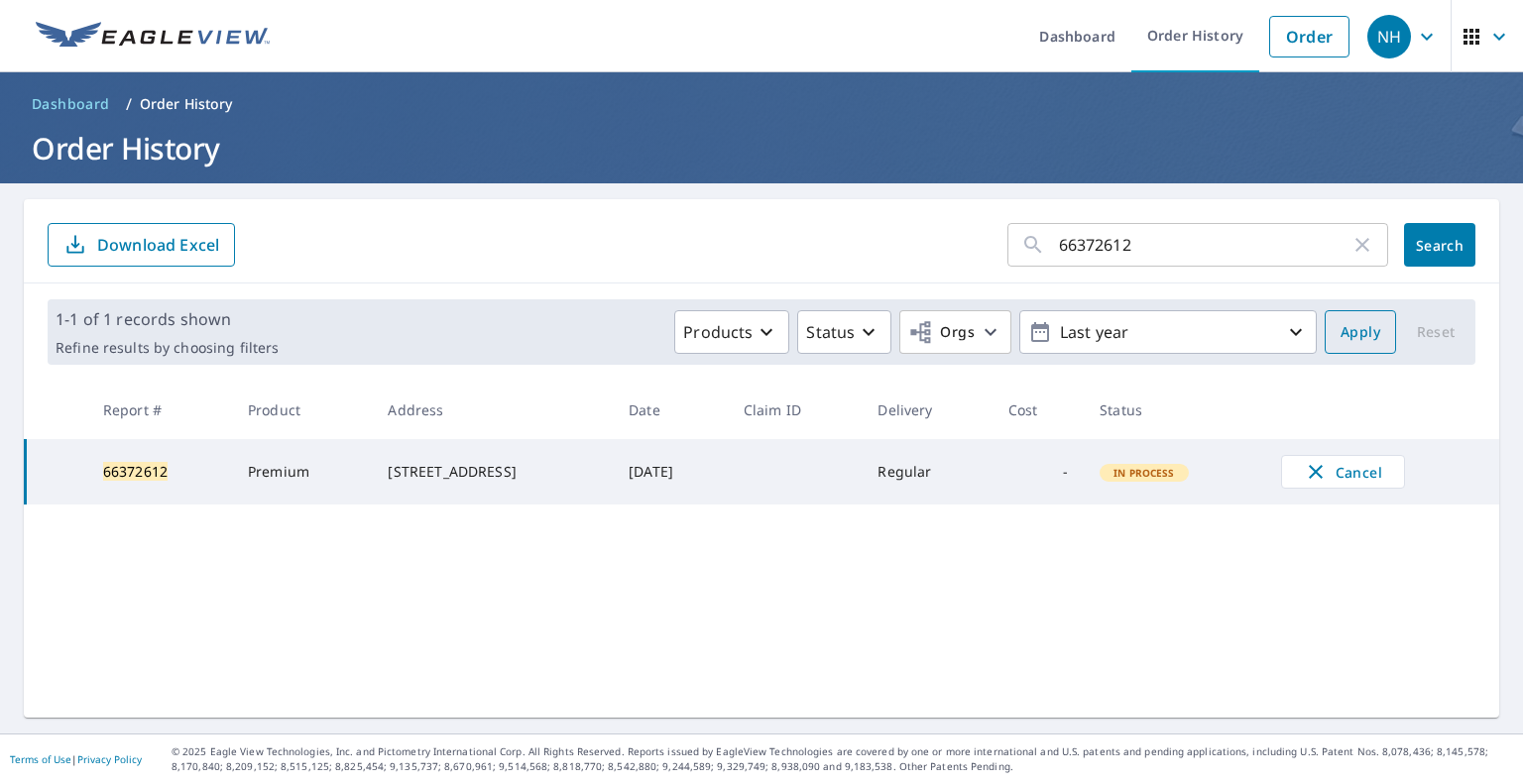 click on "Apply" at bounding box center [1360, 332] 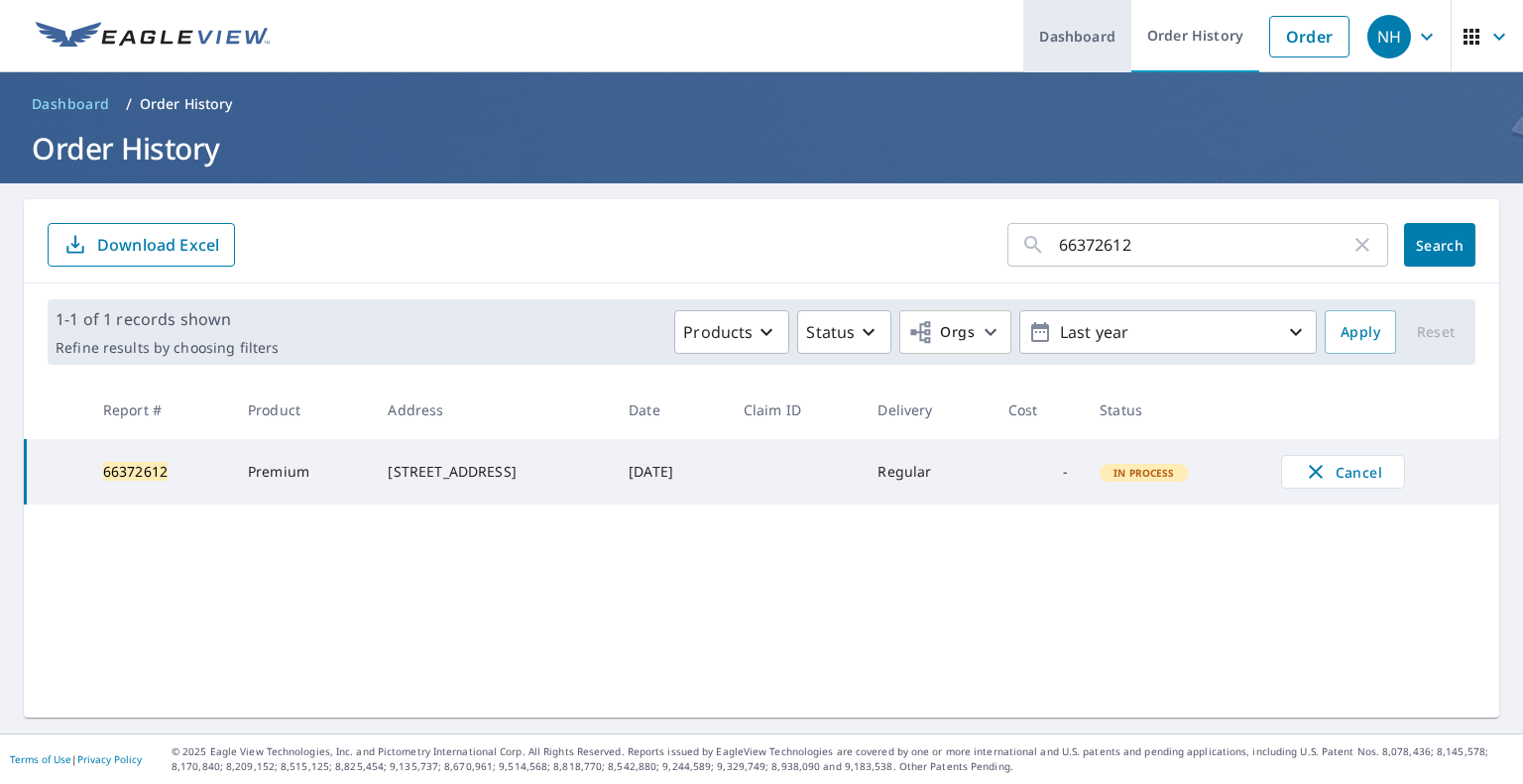 click on "Dashboard" at bounding box center (1077, 36) 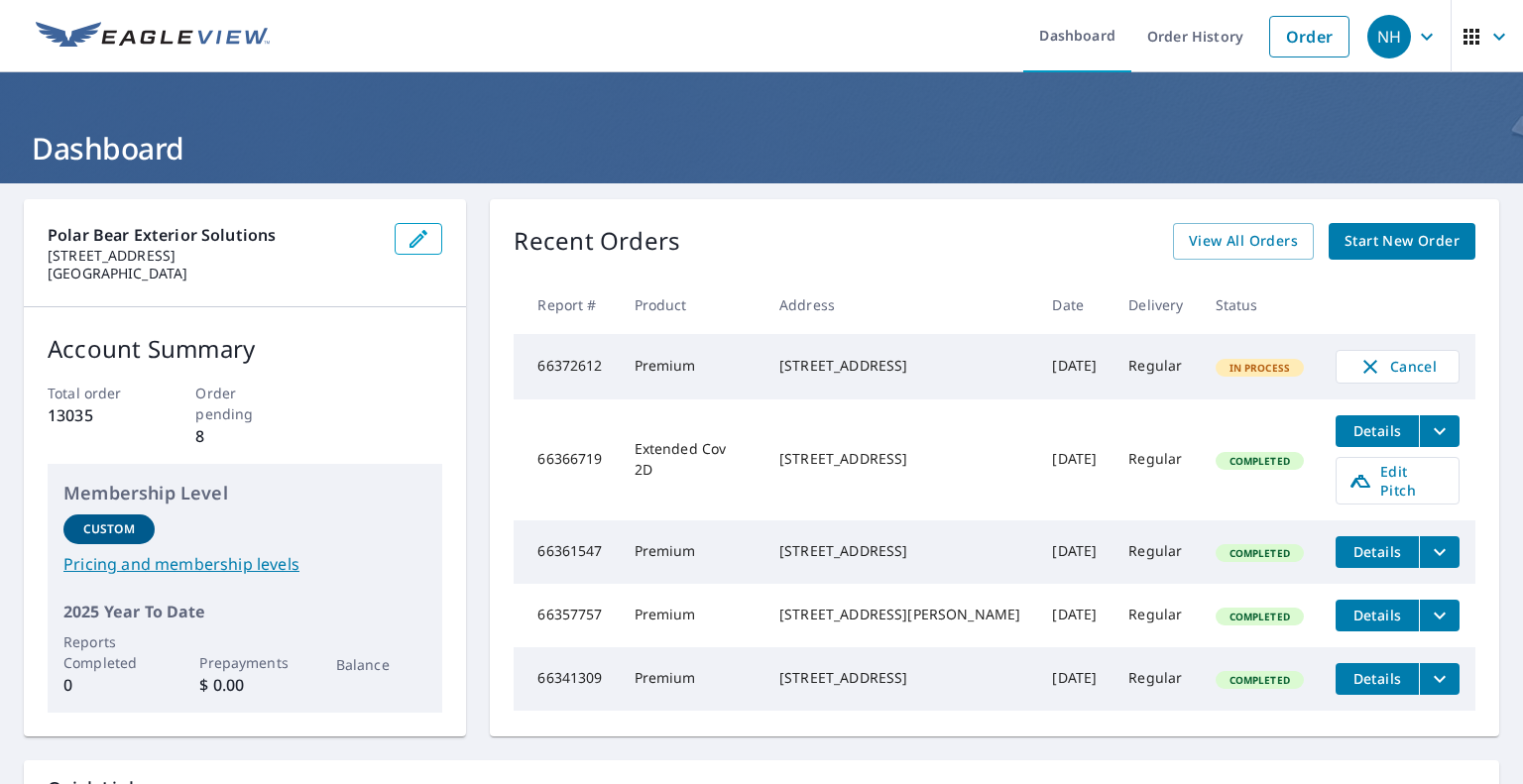 click on "Premium" at bounding box center [691, 367] 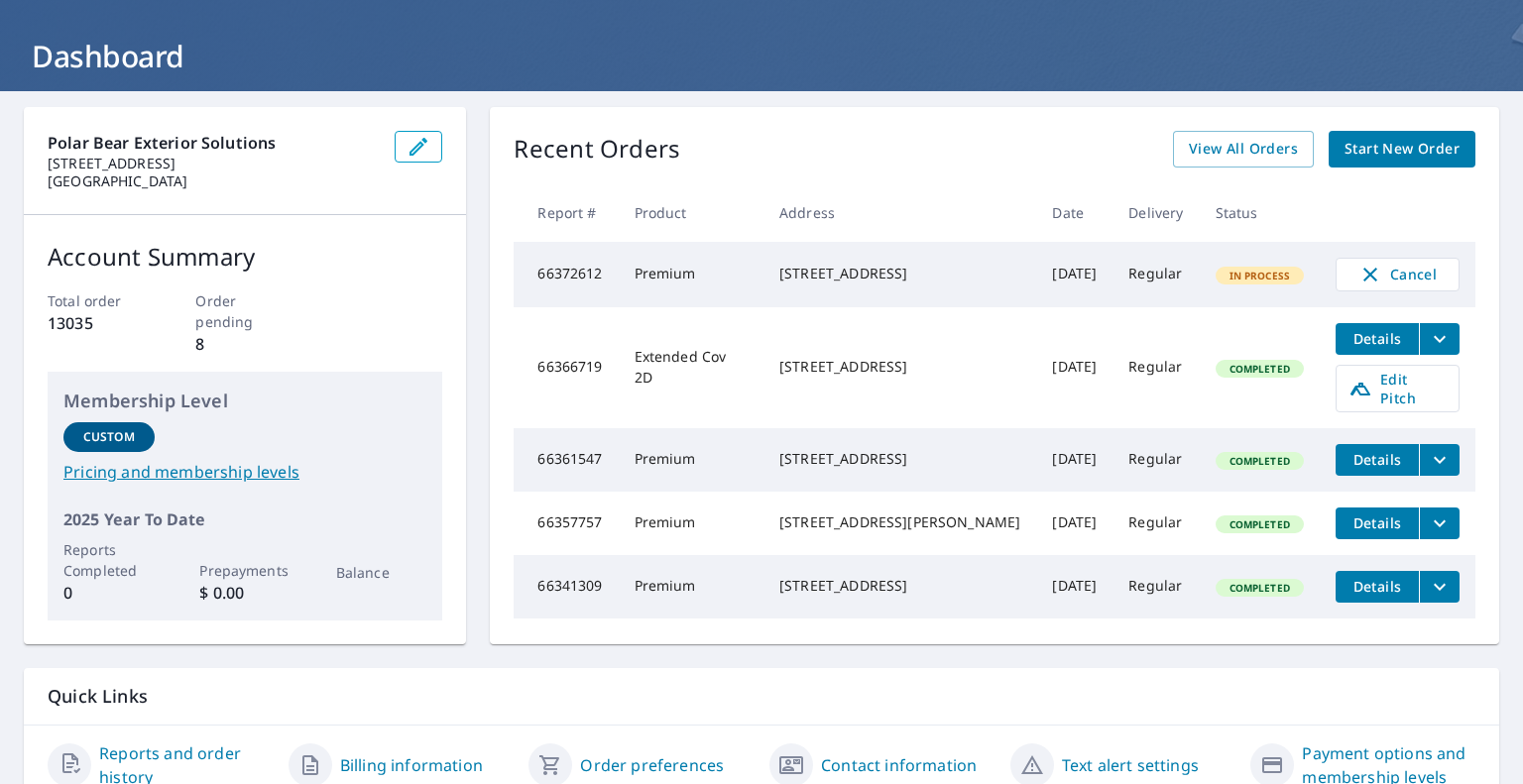 scroll, scrollTop: 0, scrollLeft: 0, axis: both 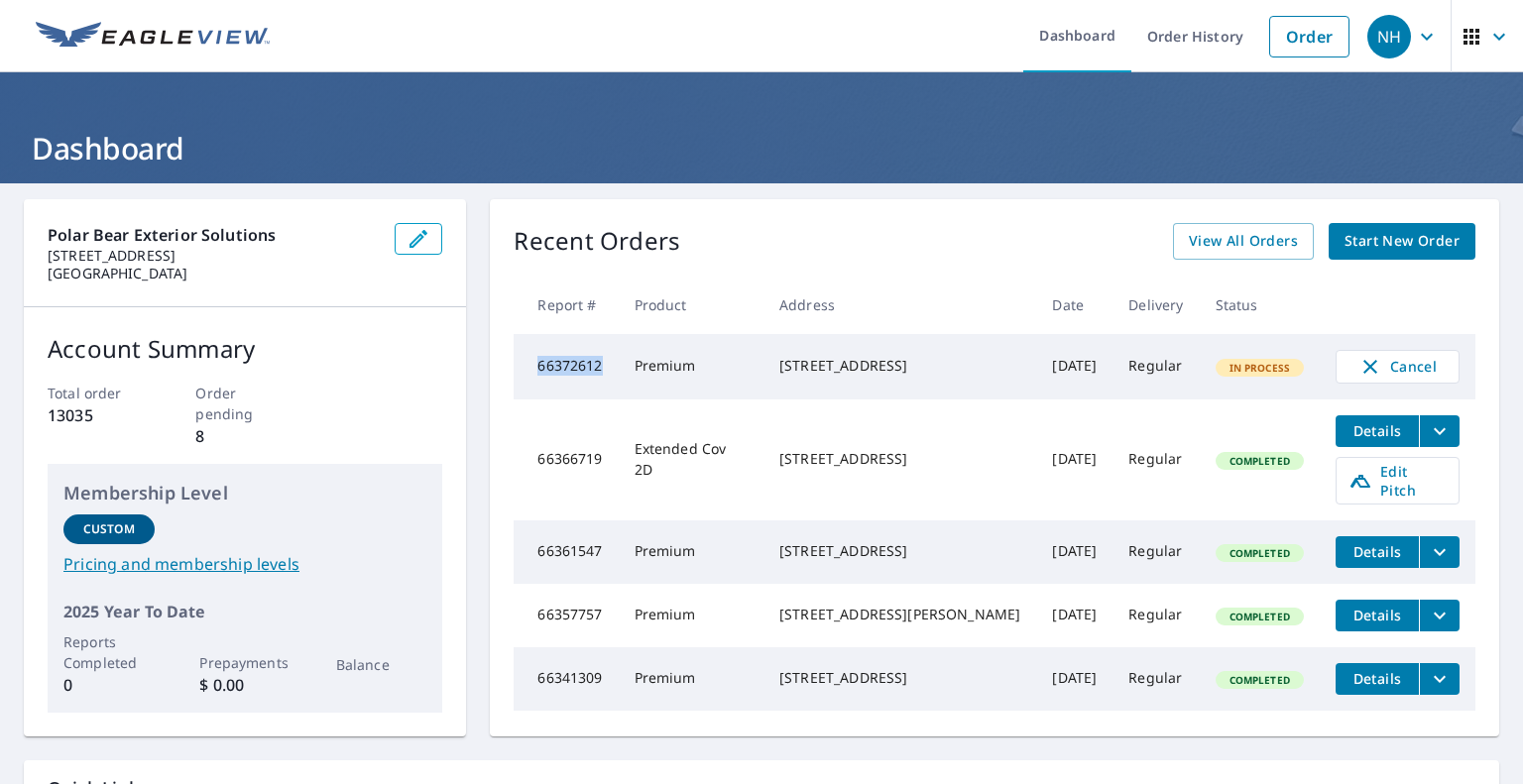 drag, startPoint x: 599, startPoint y: 369, endPoint x: 526, endPoint y: 379, distance: 73.681748 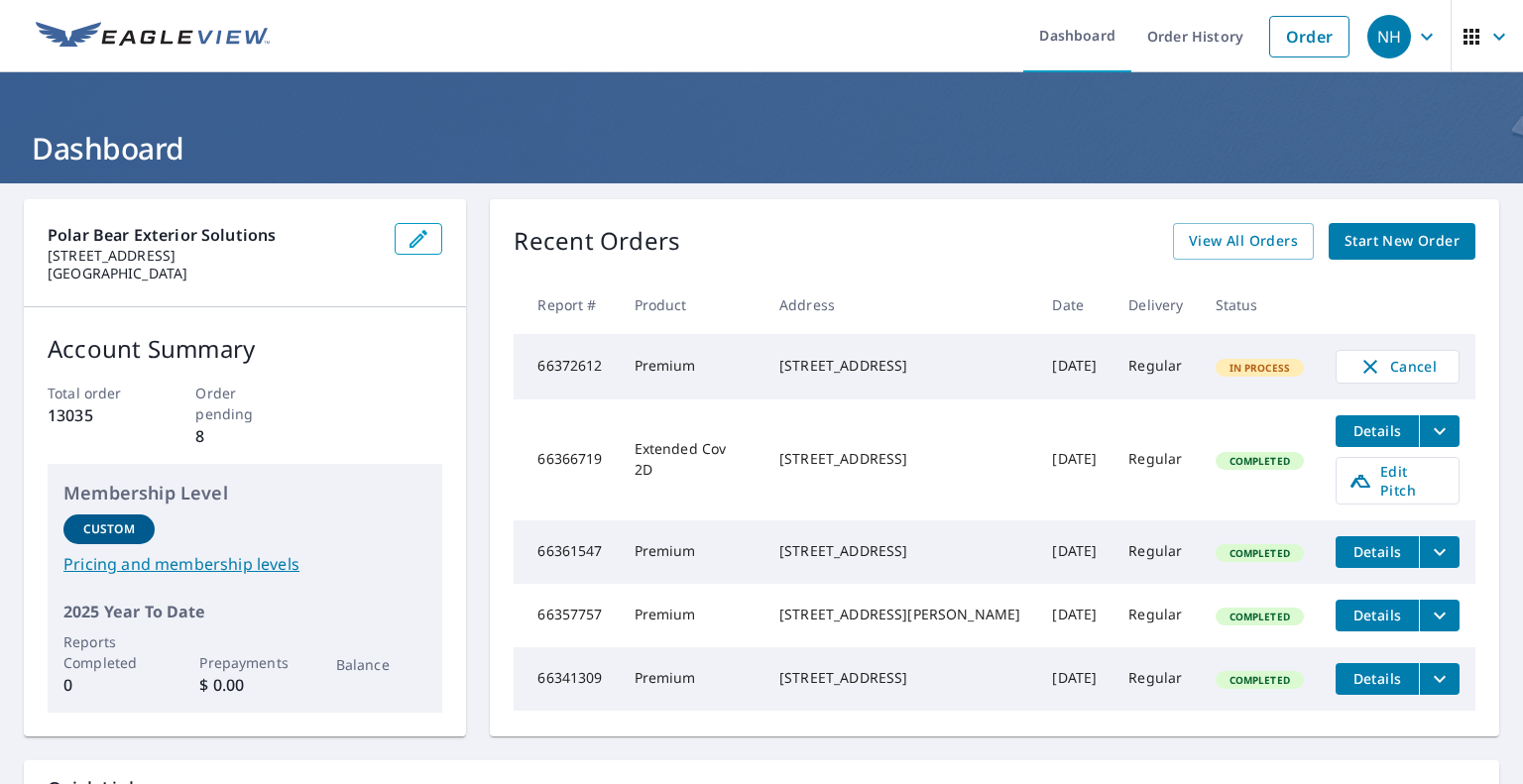 click on "Premium" at bounding box center (691, 367) 